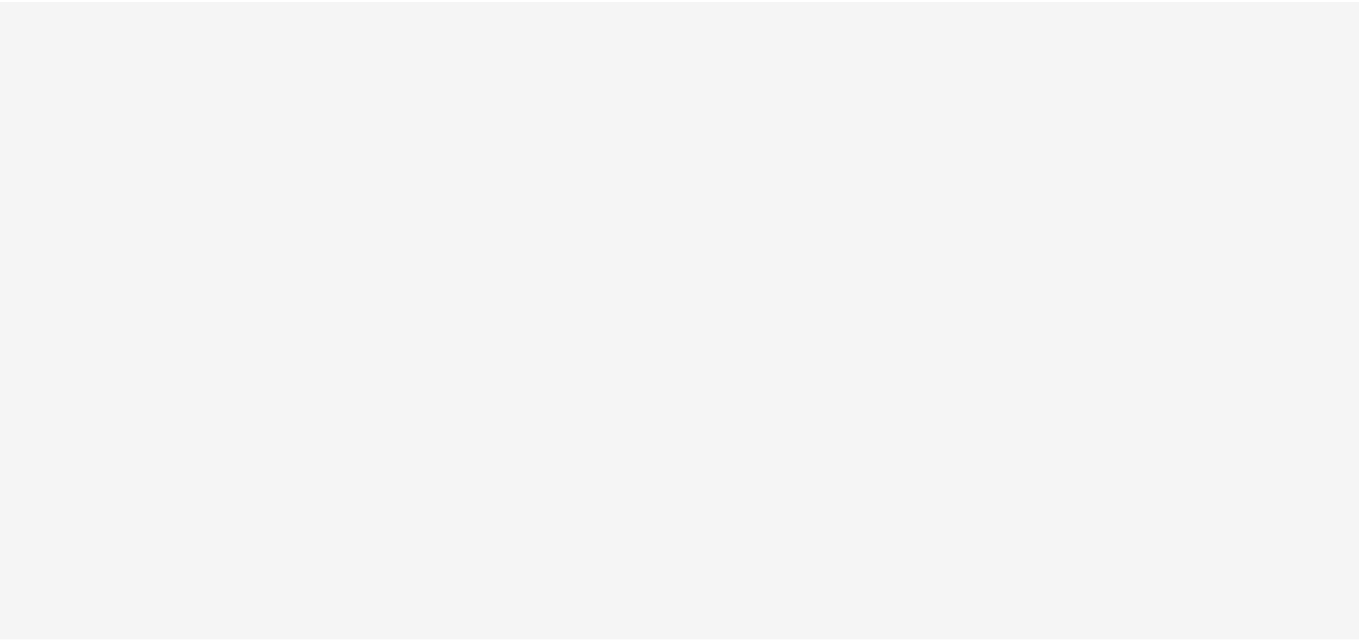 scroll, scrollTop: 0, scrollLeft: 0, axis: both 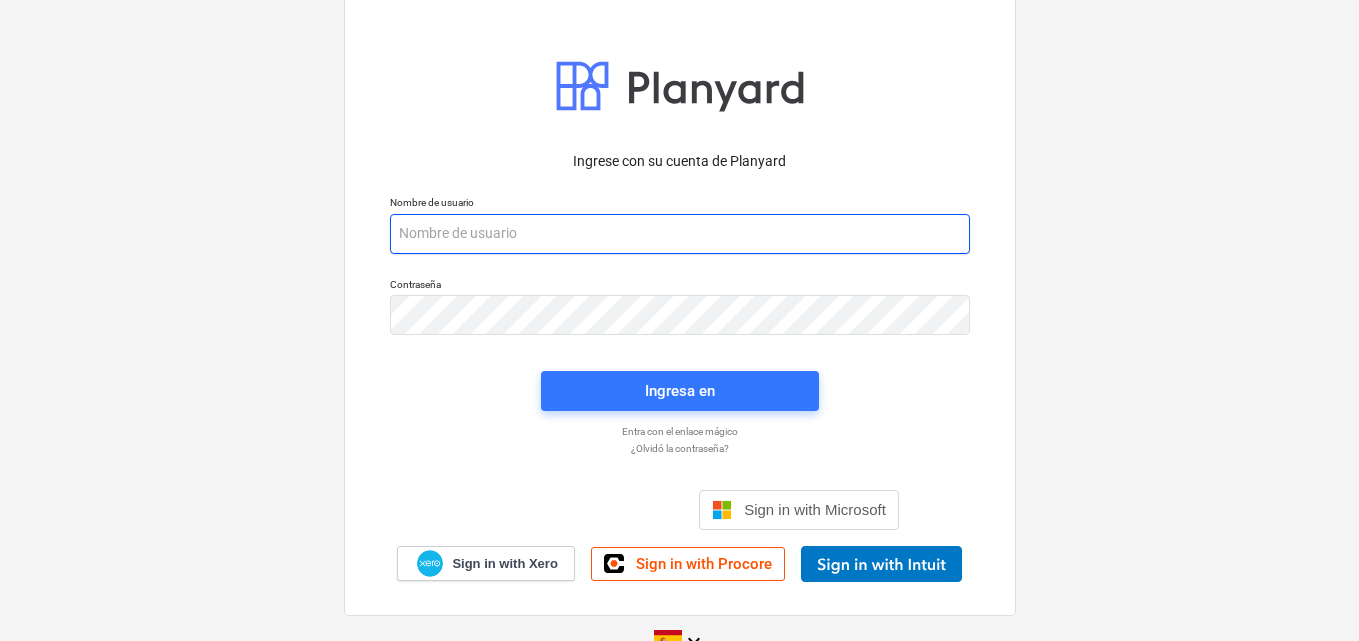 click at bounding box center [680, 234] 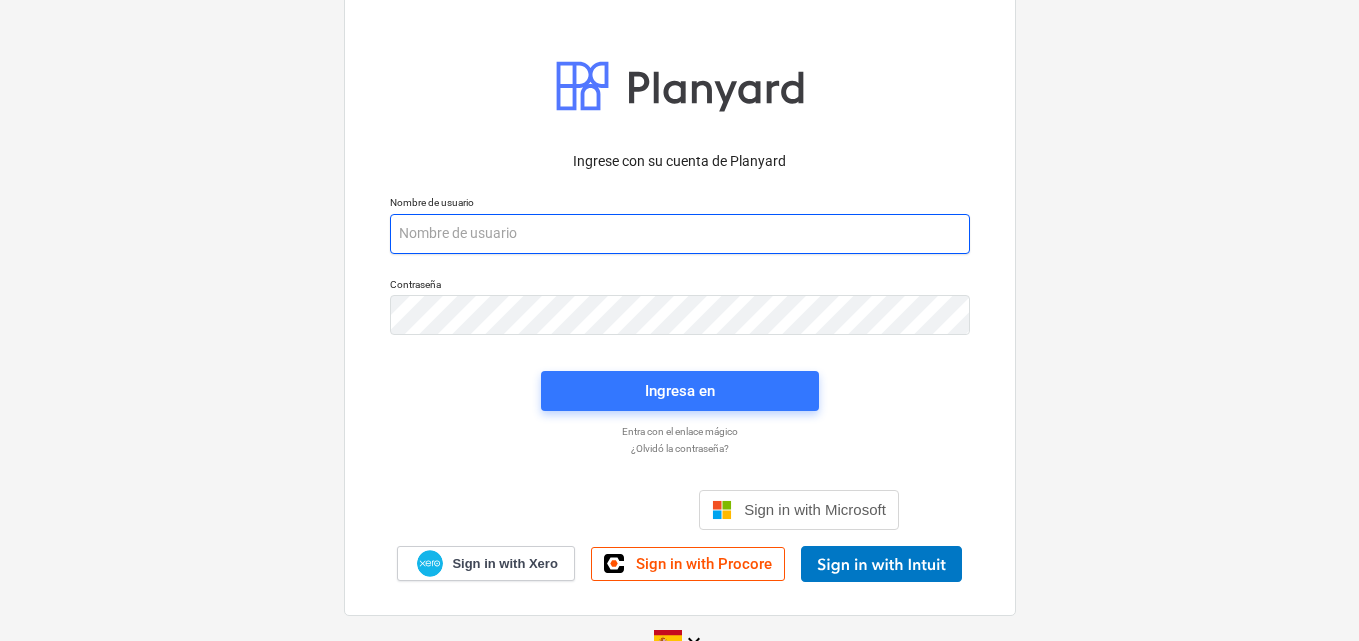 paste on "[EMAIL_ADDRESS][DOMAIN_NAME]" 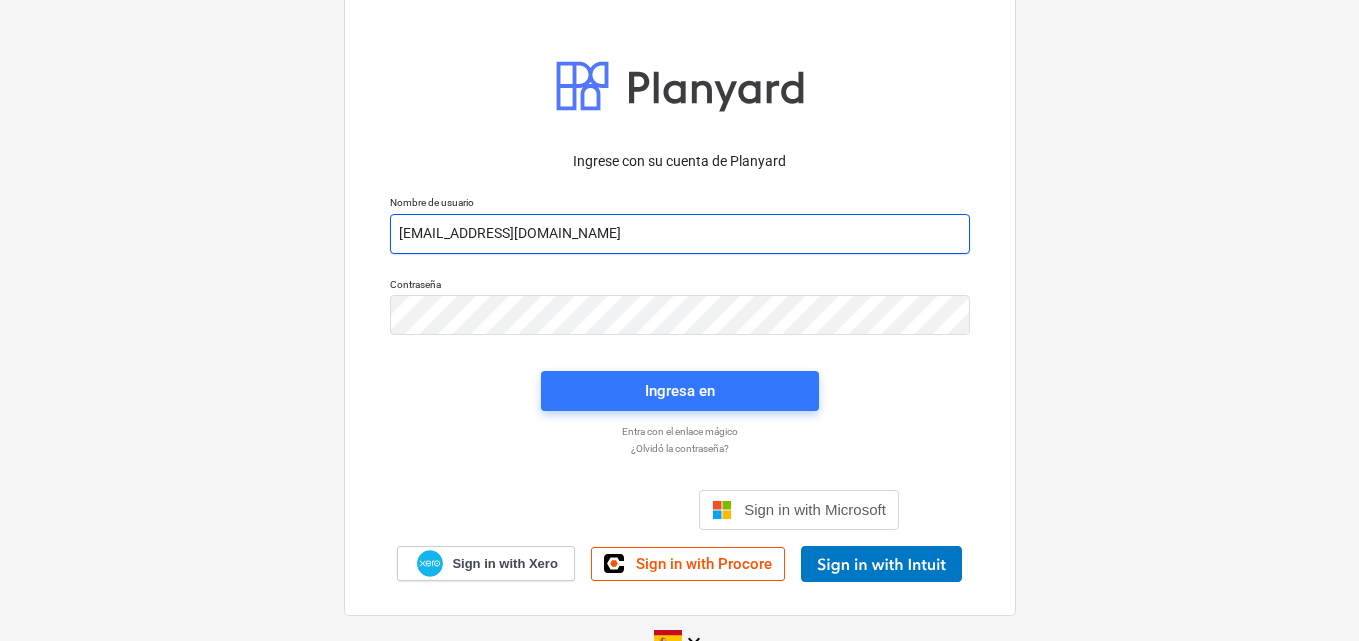 type on "[EMAIL_ADDRESS][DOMAIN_NAME]" 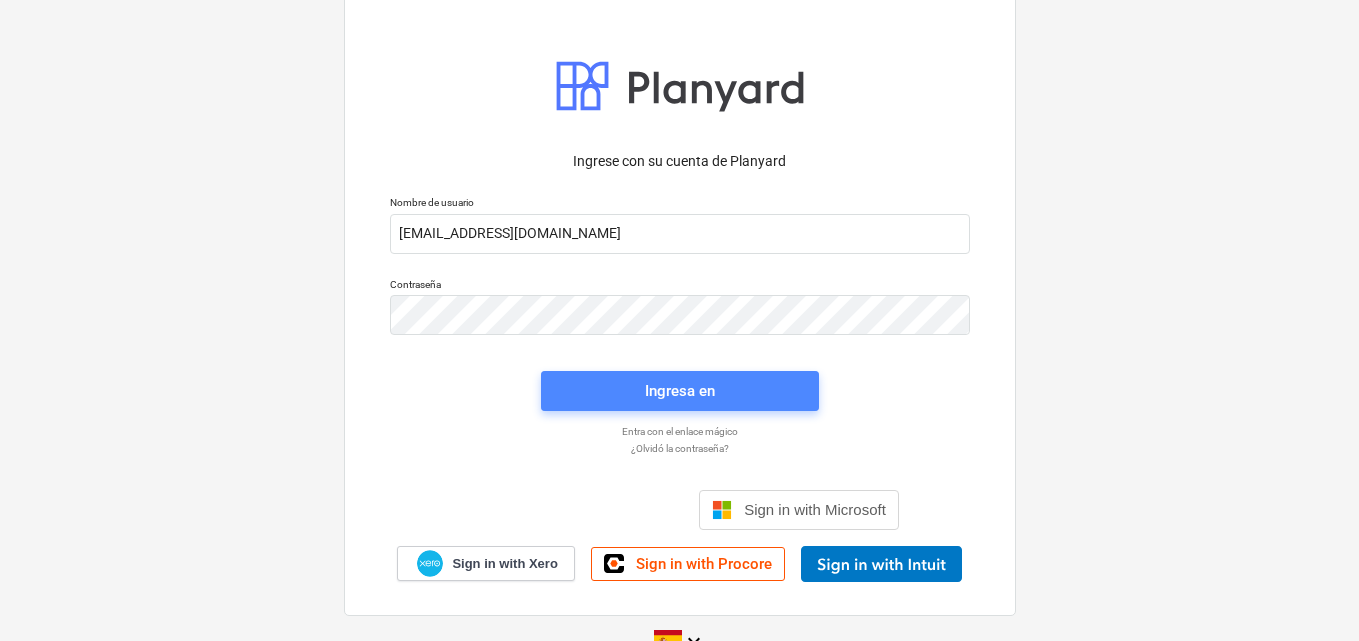 click on "Ingresa en" at bounding box center (680, 391) 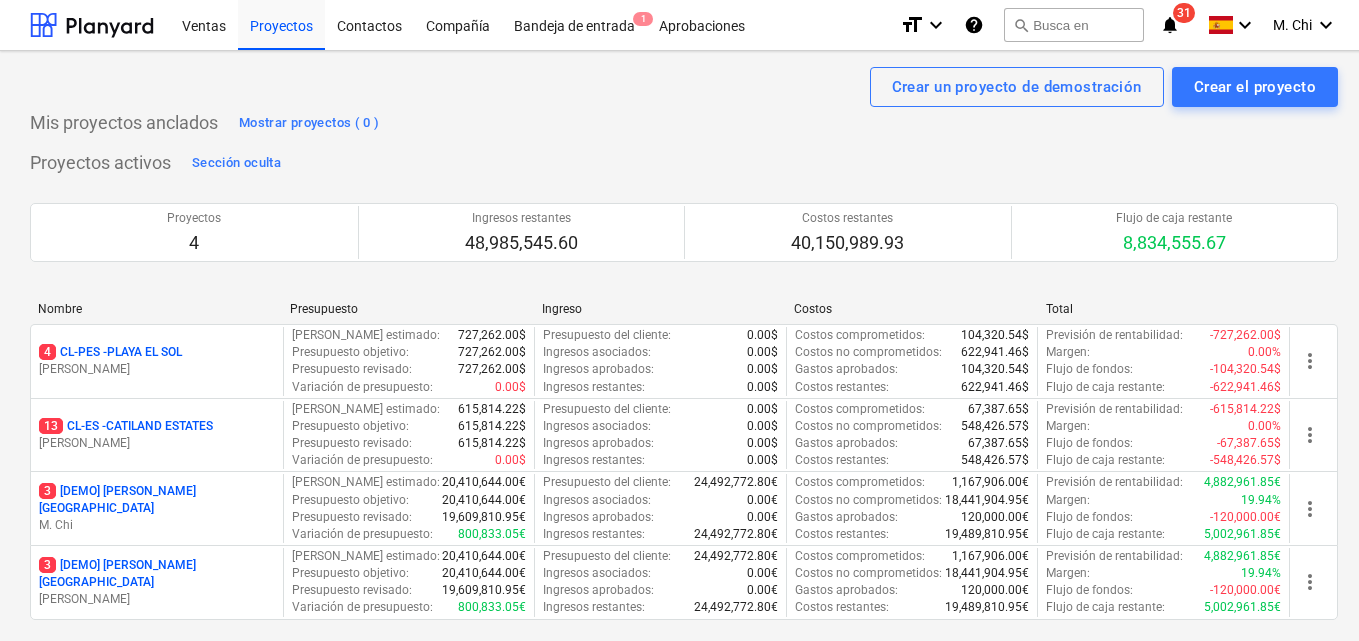 click on "4  CL-PES -  PLAYA EL SOL" at bounding box center [110, 352] 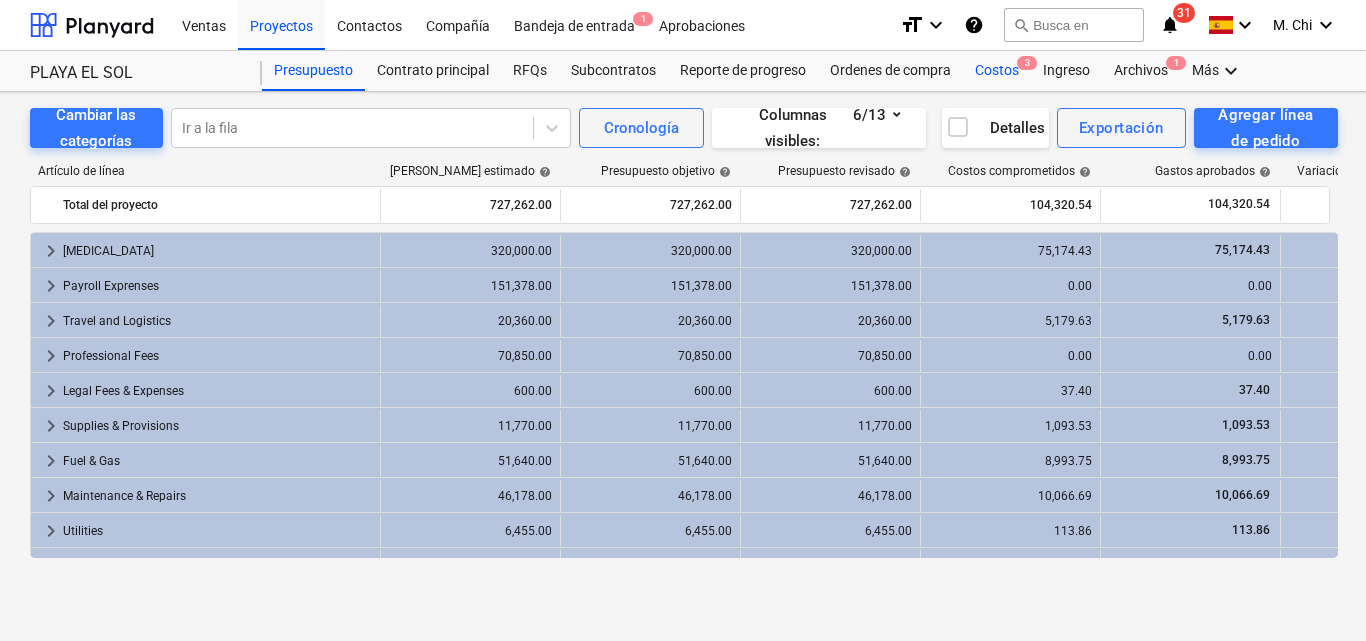 click on "Costos 3" at bounding box center (997, 71) 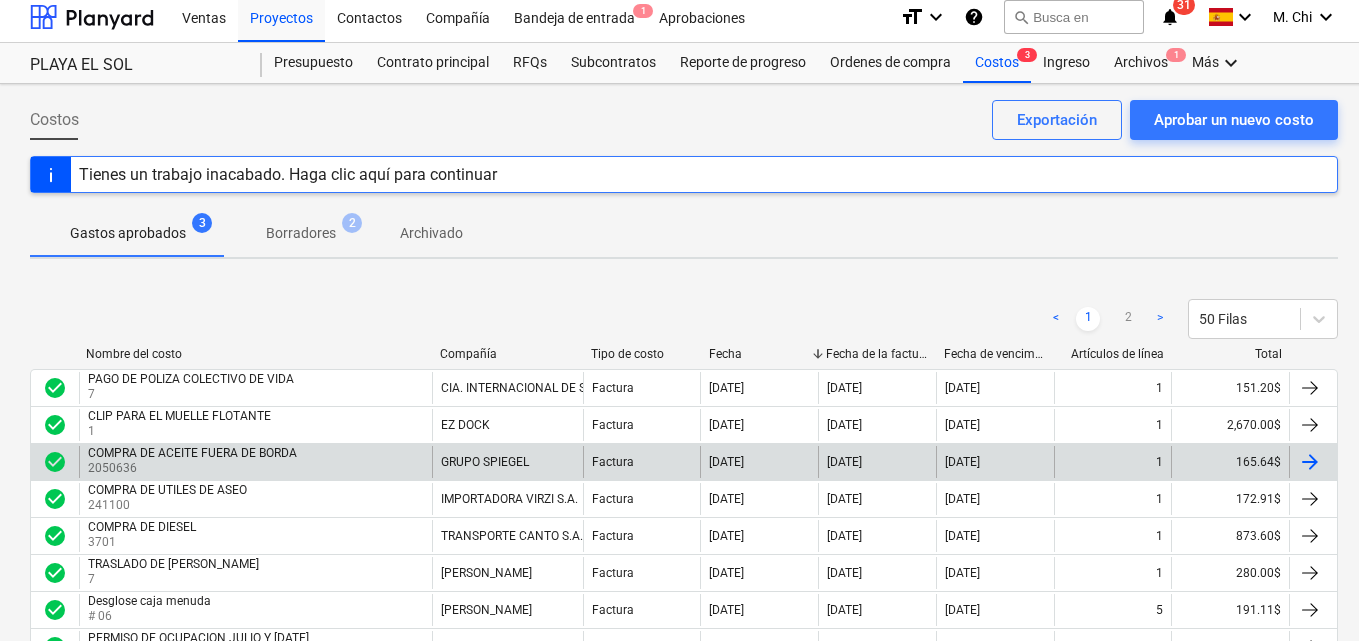 scroll, scrollTop: 0, scrollLeft: 0, axis: both 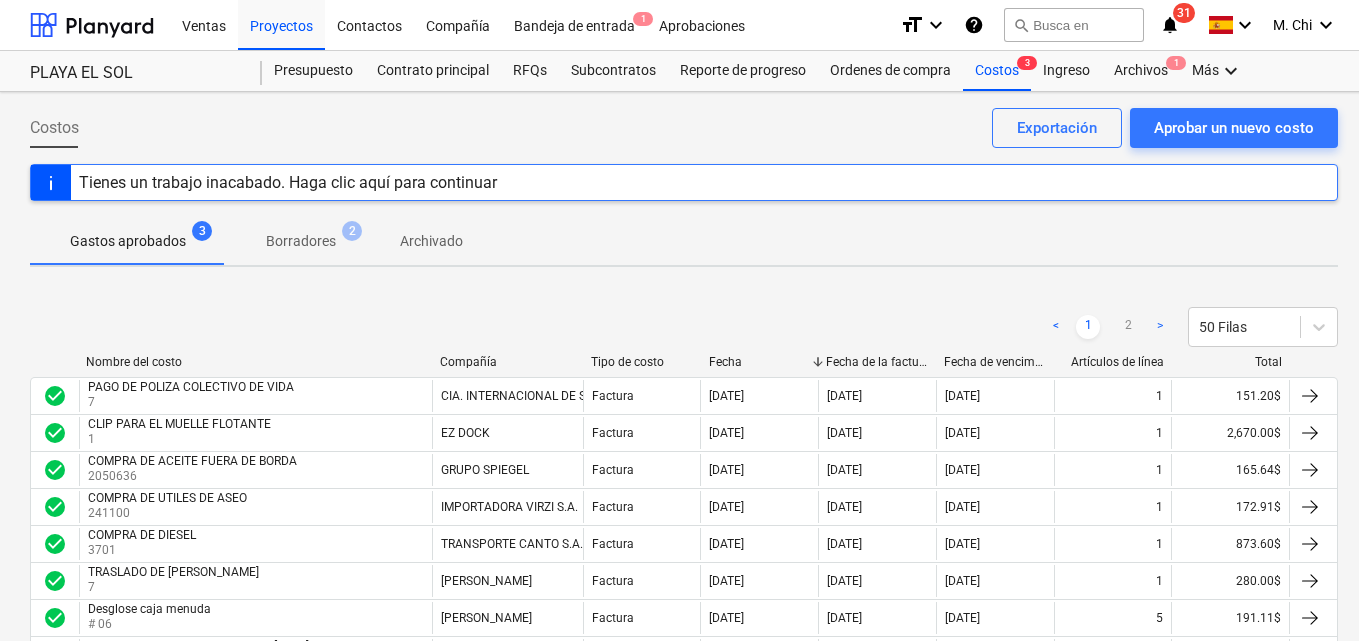 click on "Gastos aprobados 3 Borradores 2 Archivado" at bounding box center (684, 241) 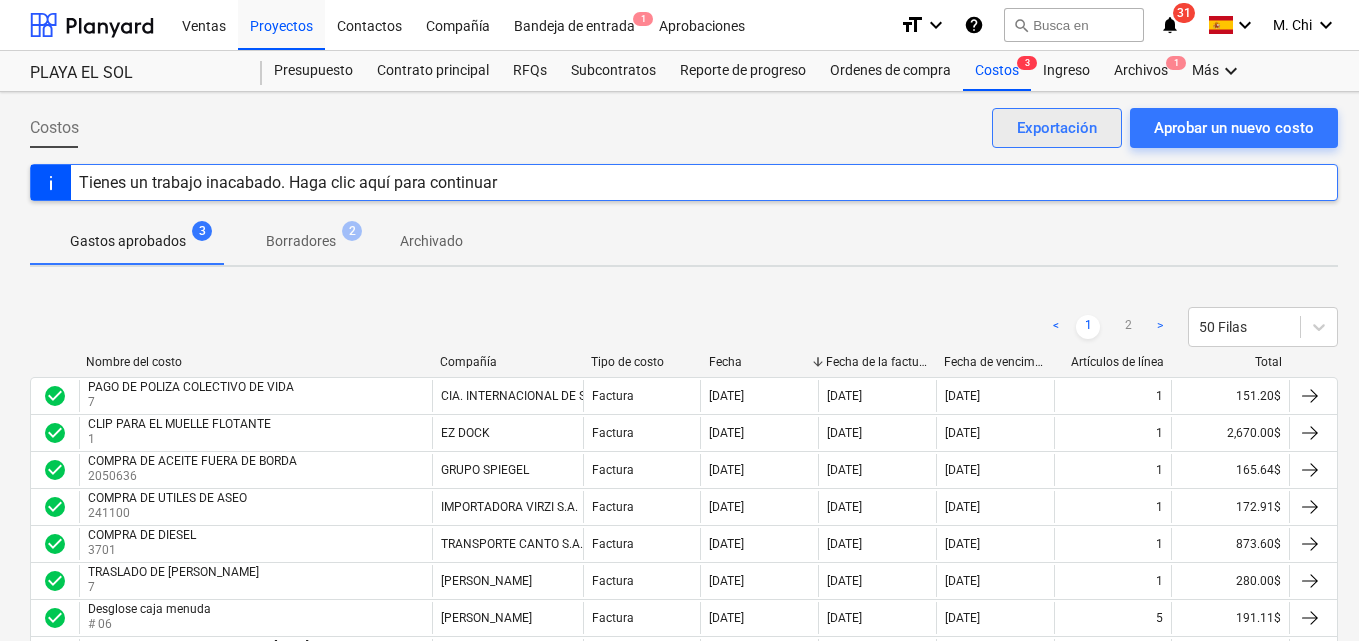 click on "Exportación" at bounding box center [1057, 128] 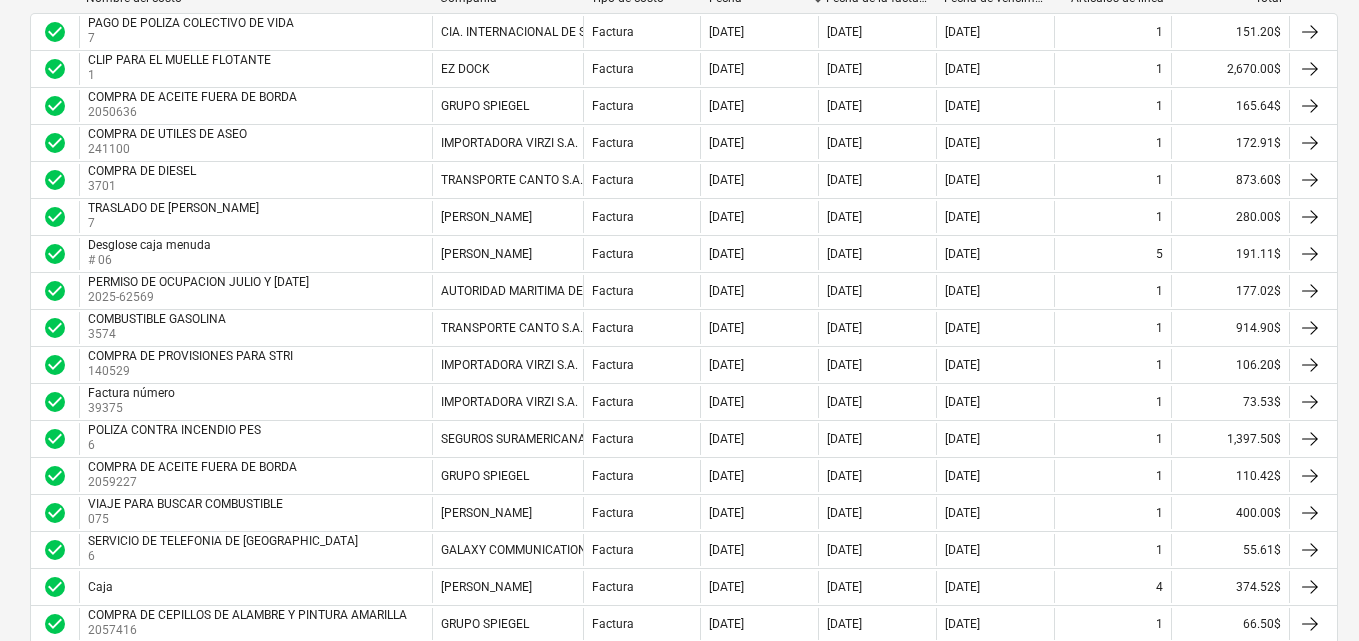 scroll, scrollTop: 400, scrollLeft: 0, axis: vertical 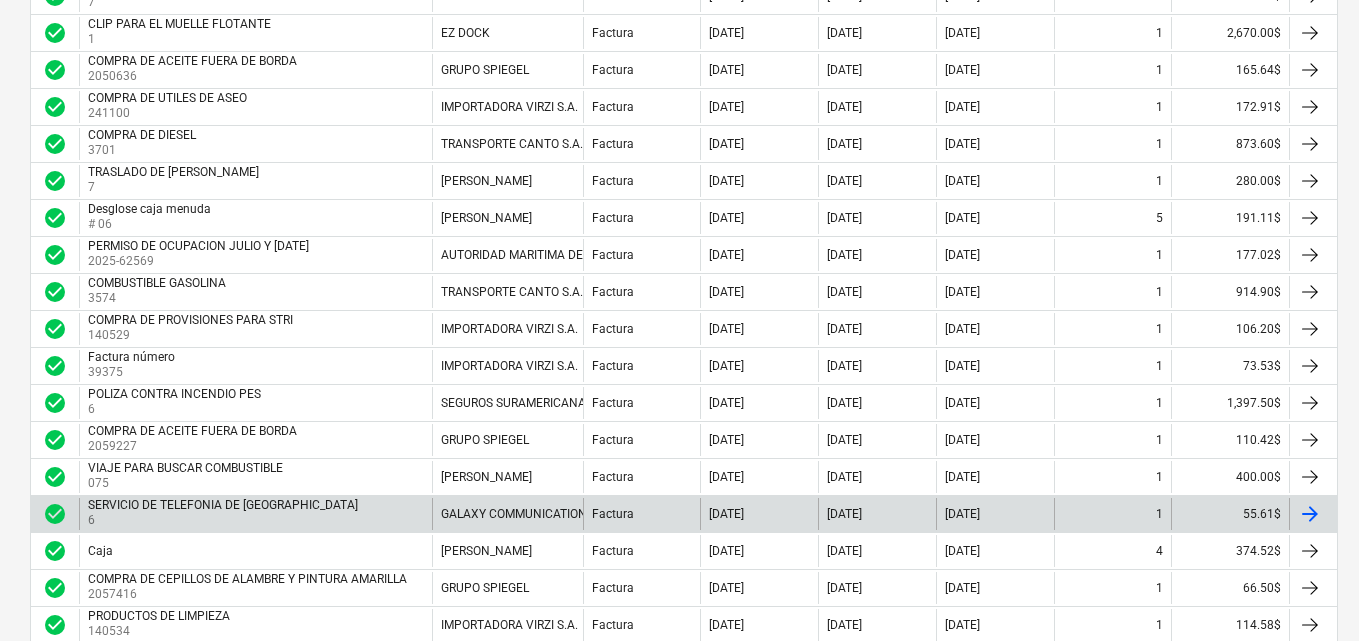 click at bounding box center (1310, 514) 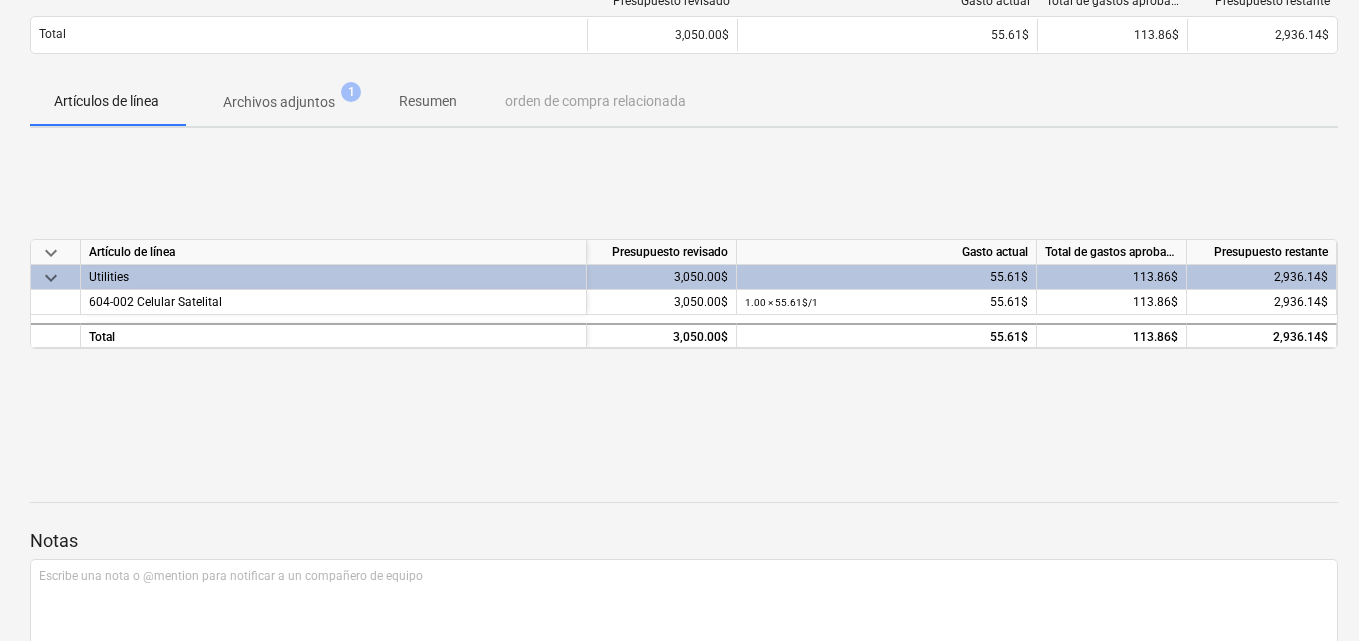 scroll, scrollTop: 300, scrollLeft: 0, axis: vertical 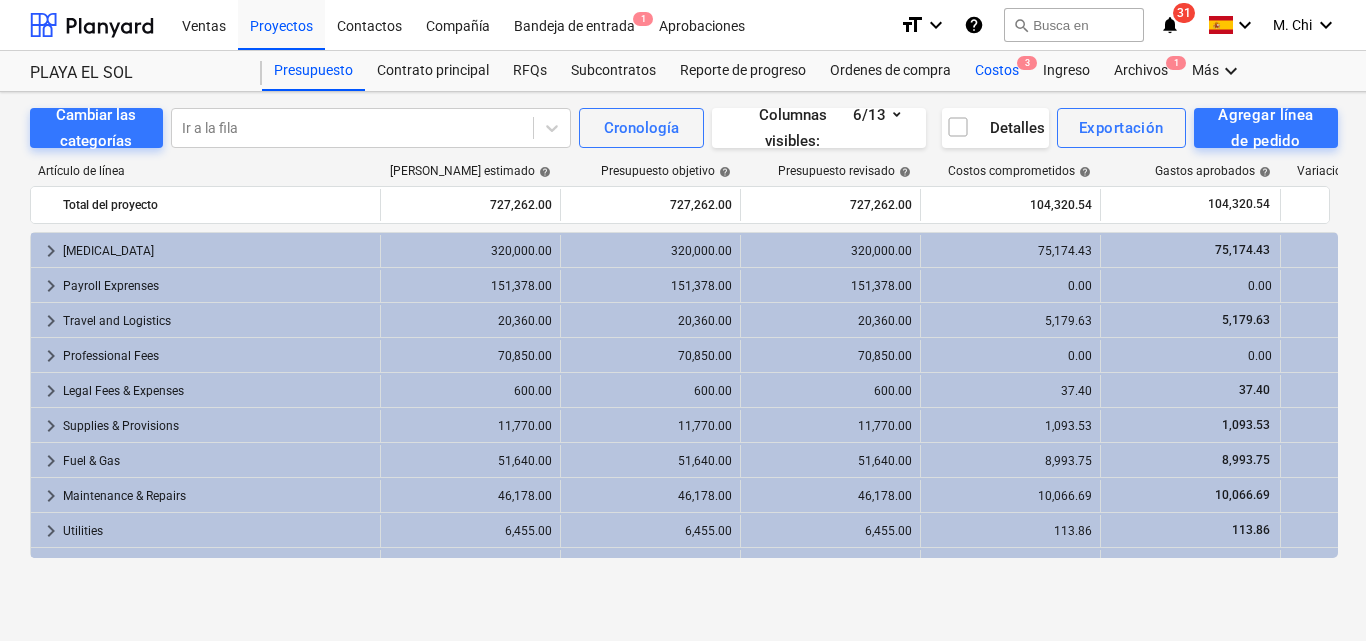 click on "Costos 3" at bounding box center (997, 71) 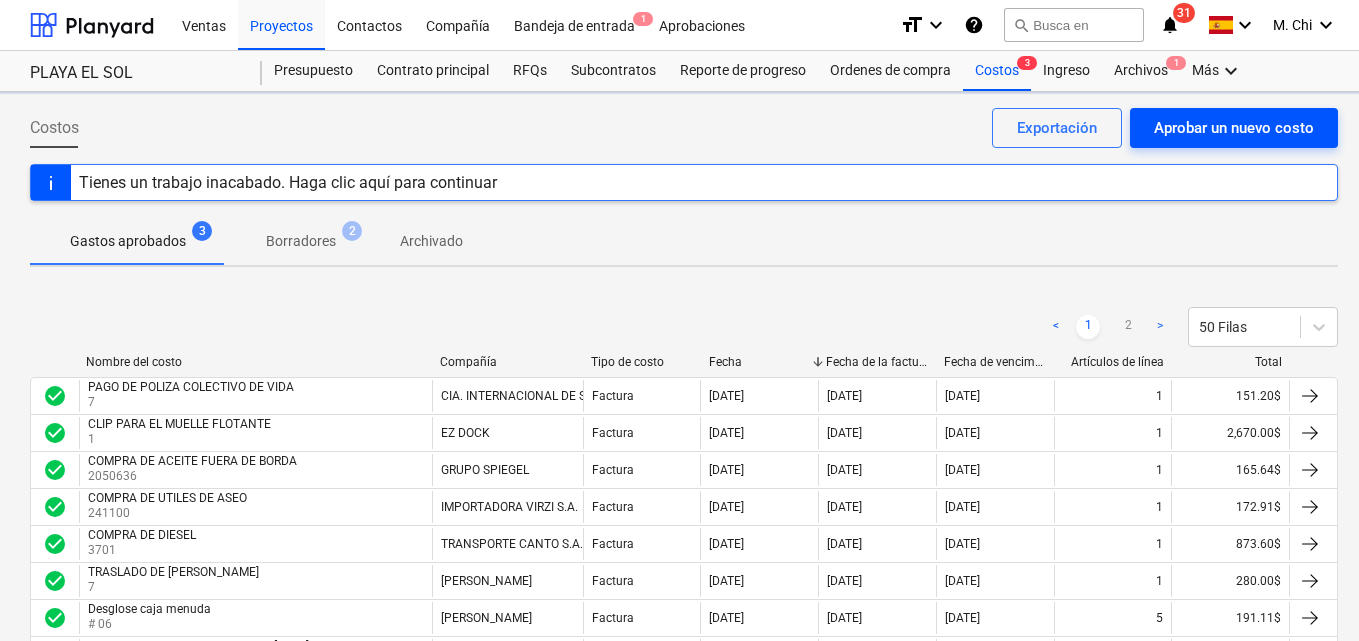 click on "Aprobar un nuevo costo" at bounding box center [1234, 128] 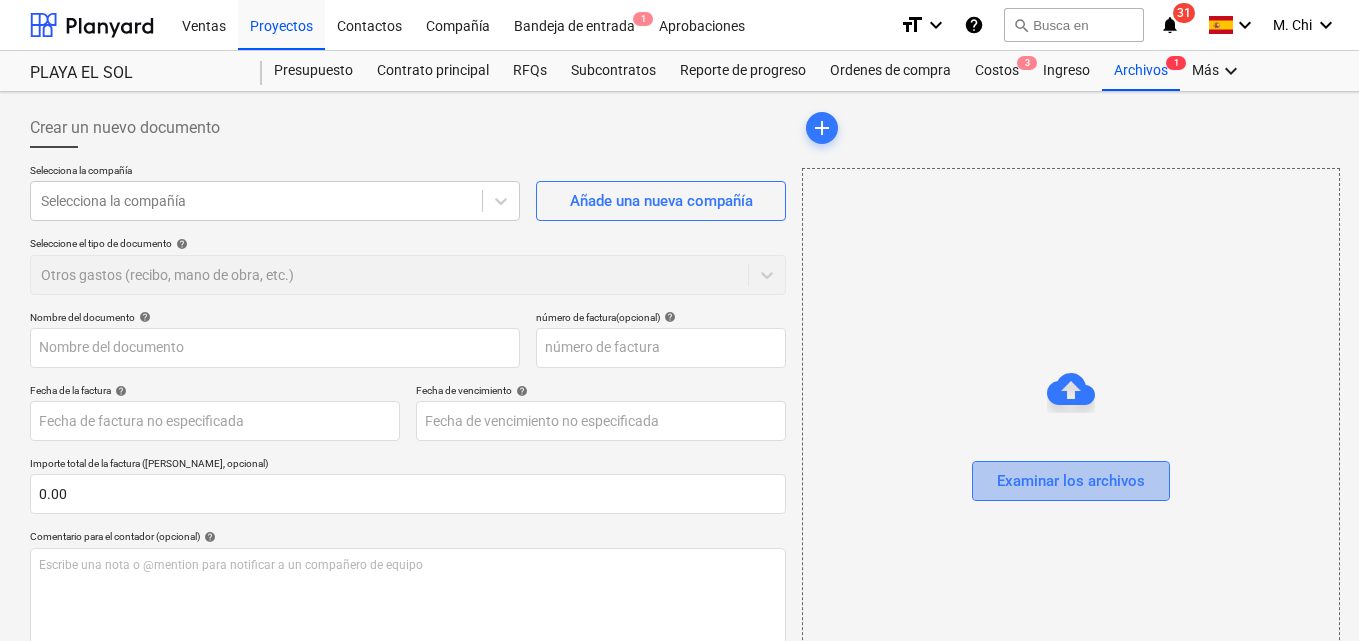 click on "Examinar los archivos" at bounding box center (1071, 481) 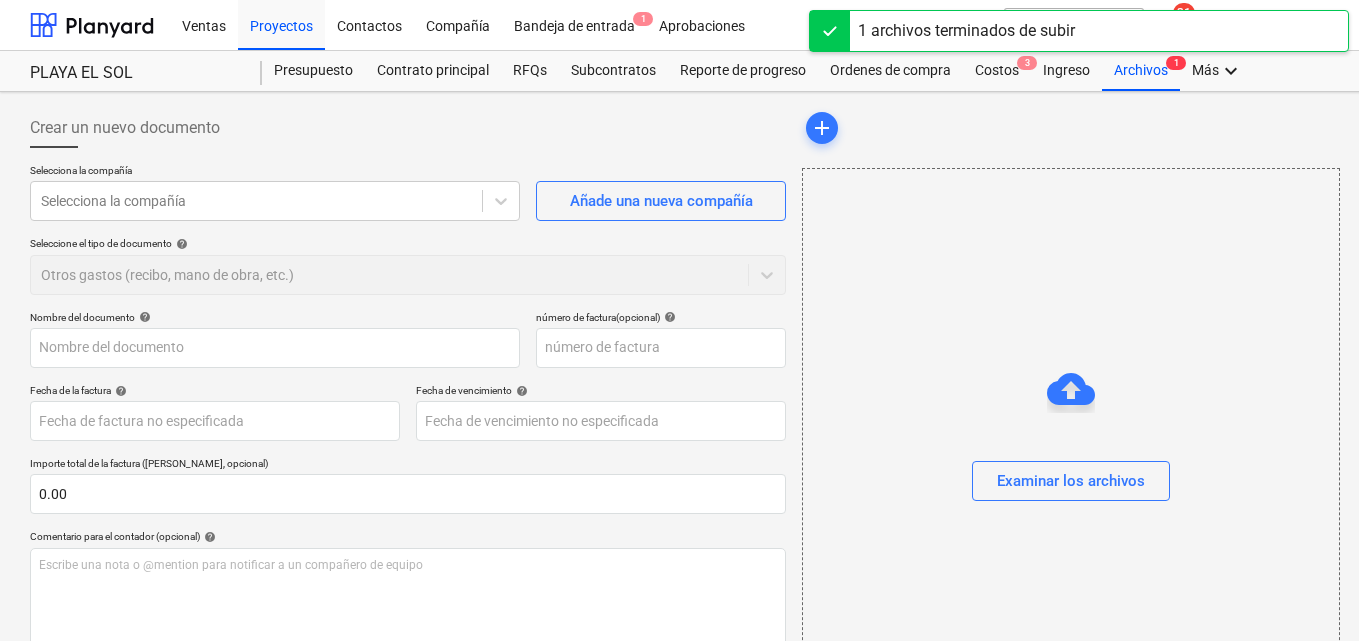 type on "ovnicomfacturacinelectrnicano_28097ref_2994187.zip" 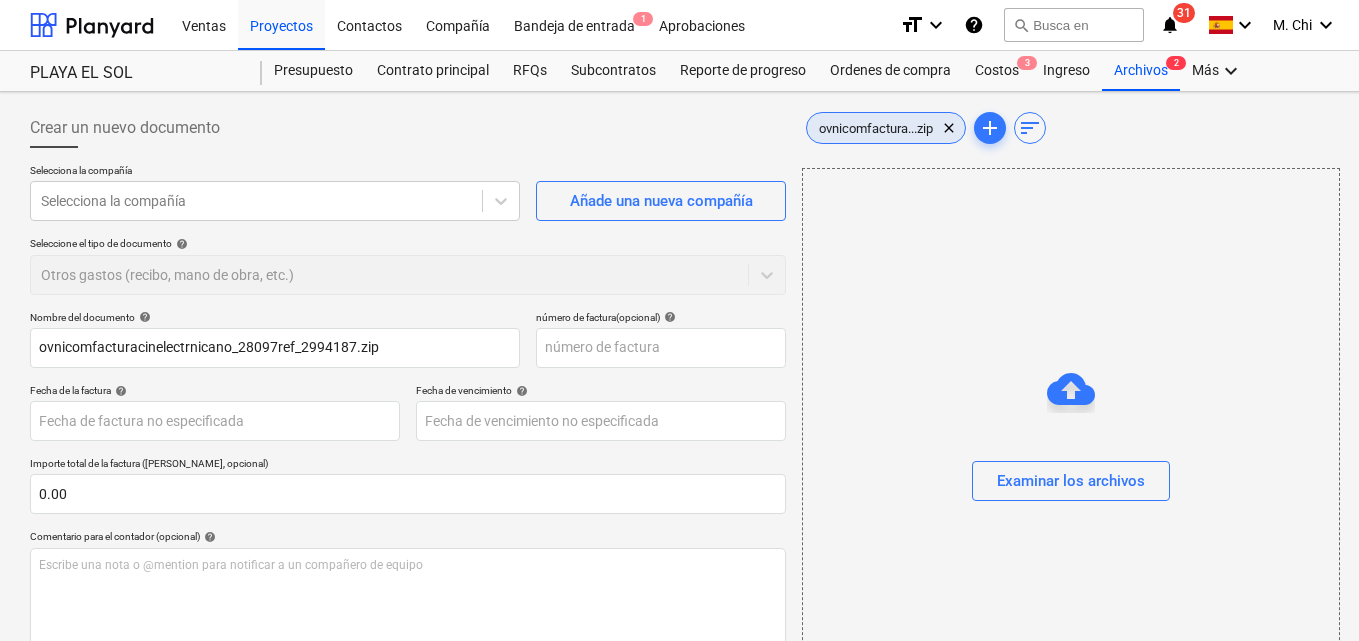 click on "ovnicomfactura...zip" at bounding box center [876, 128] 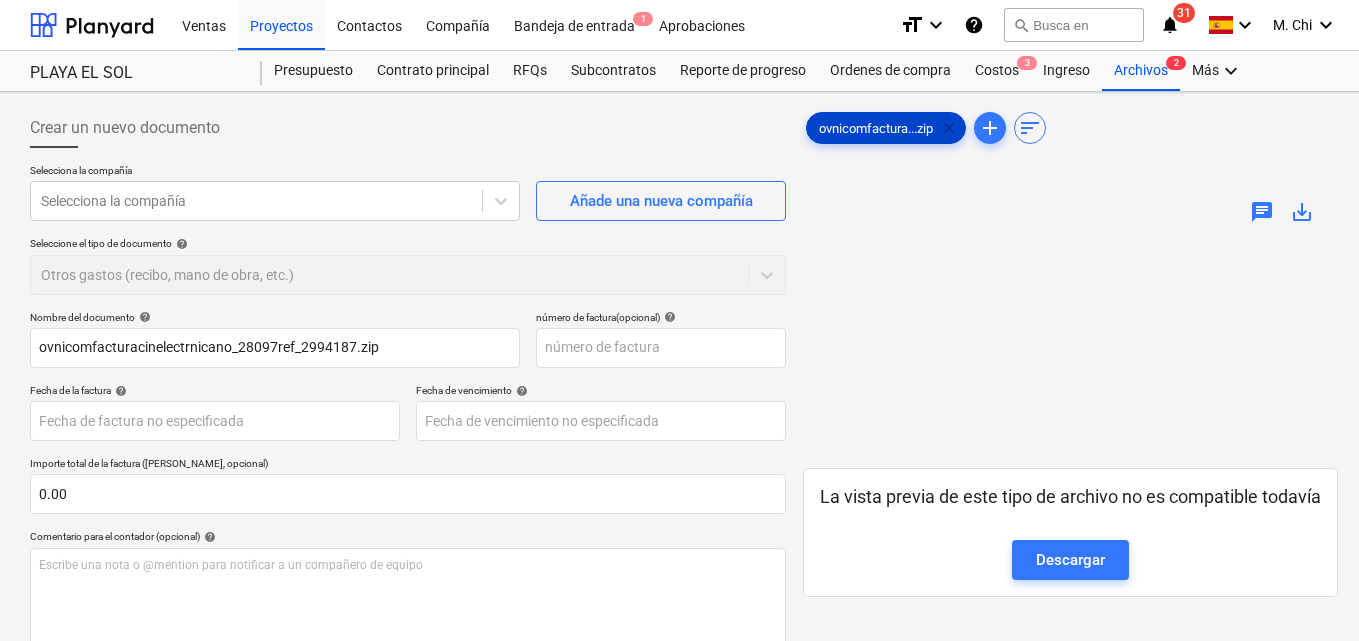 click on "clear" at bounding box center (949, 128) 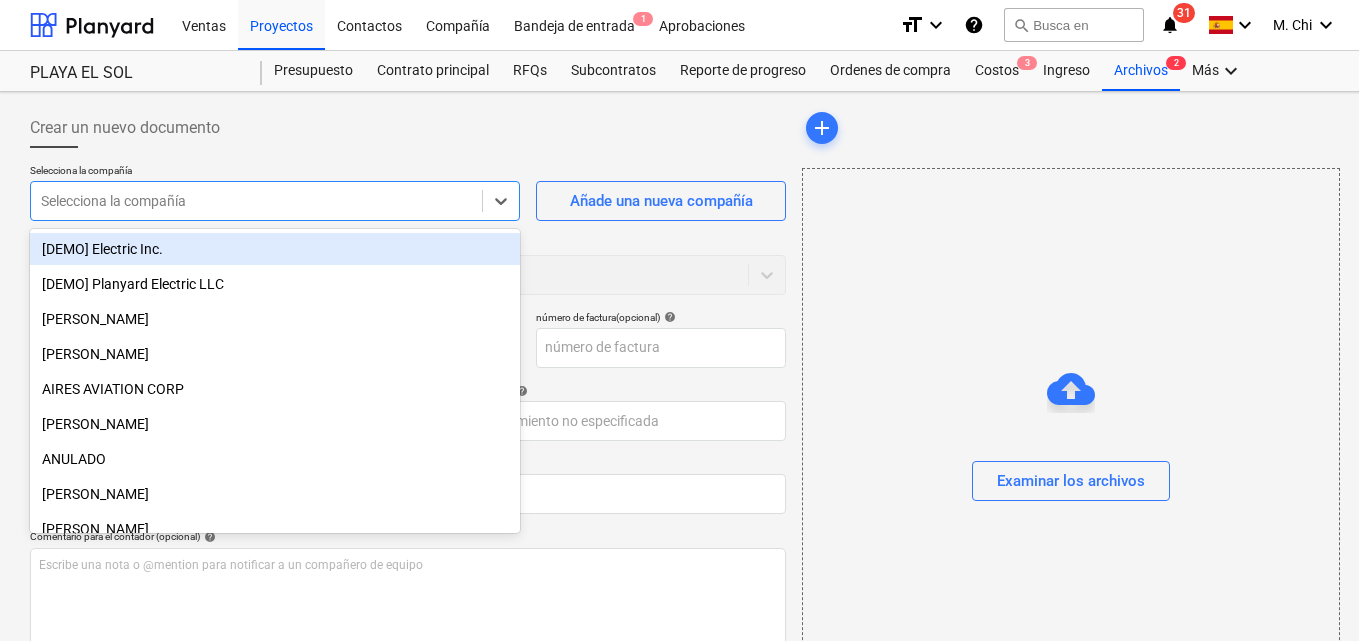click at bounding box center (256, 201) 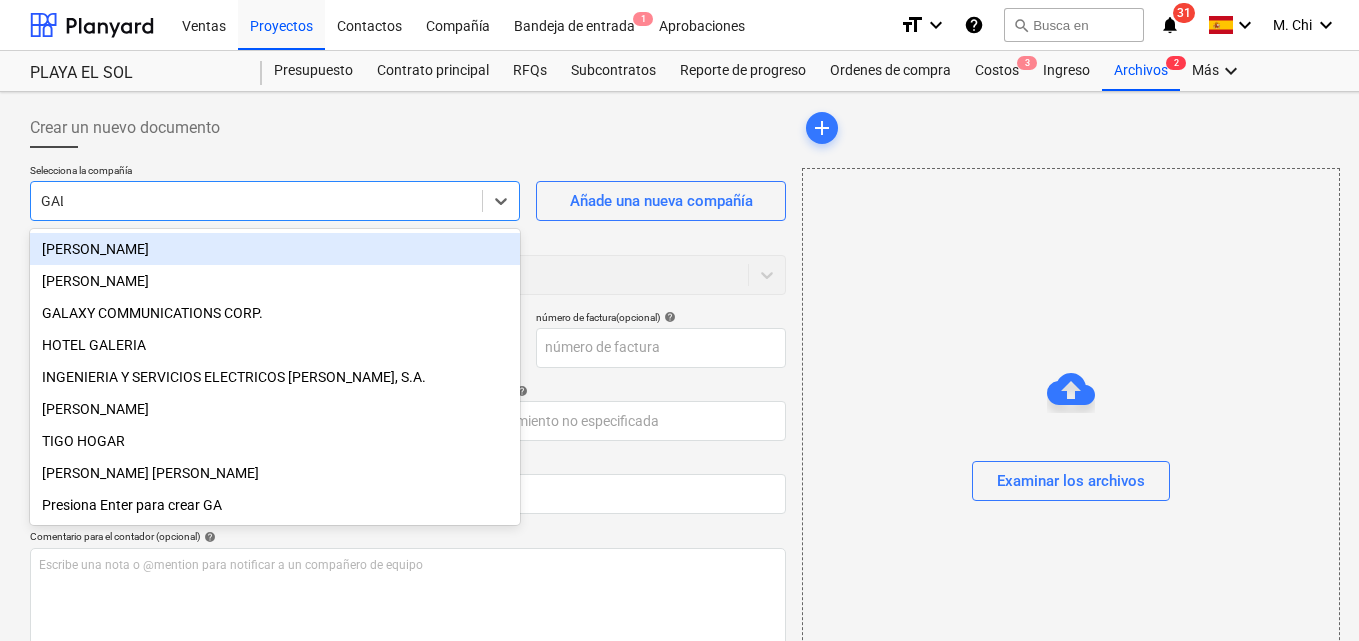 type on "GALA" 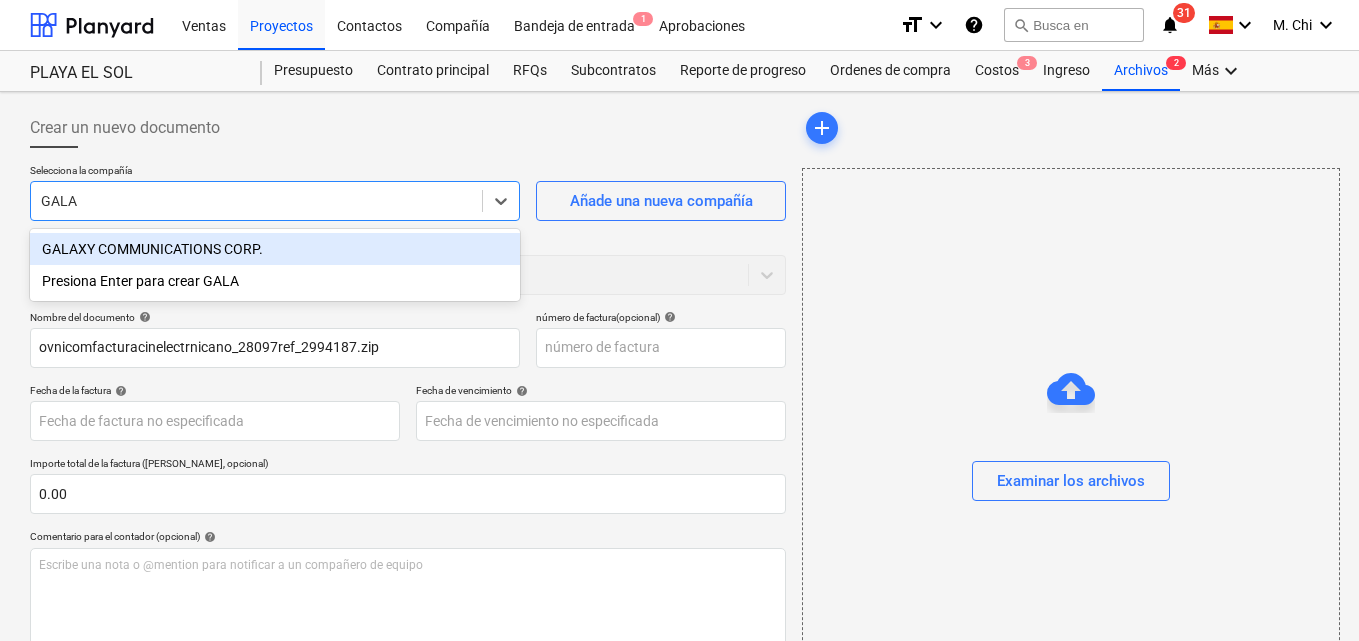 click on "GALAXY COMMUNICATIONS CORP." at bounding box center (275, 249) 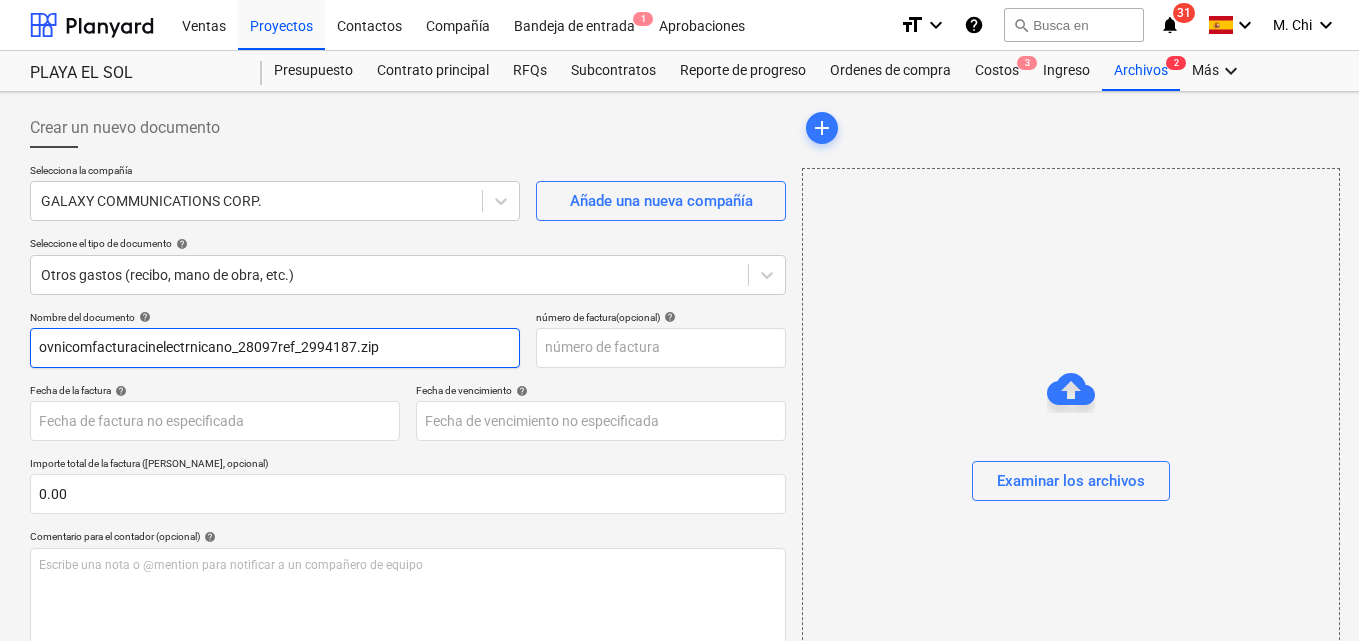 click on "ovnicomfacturacinelectrnicano_28097ref_2994187.zip" at bounding box center (275, 348) 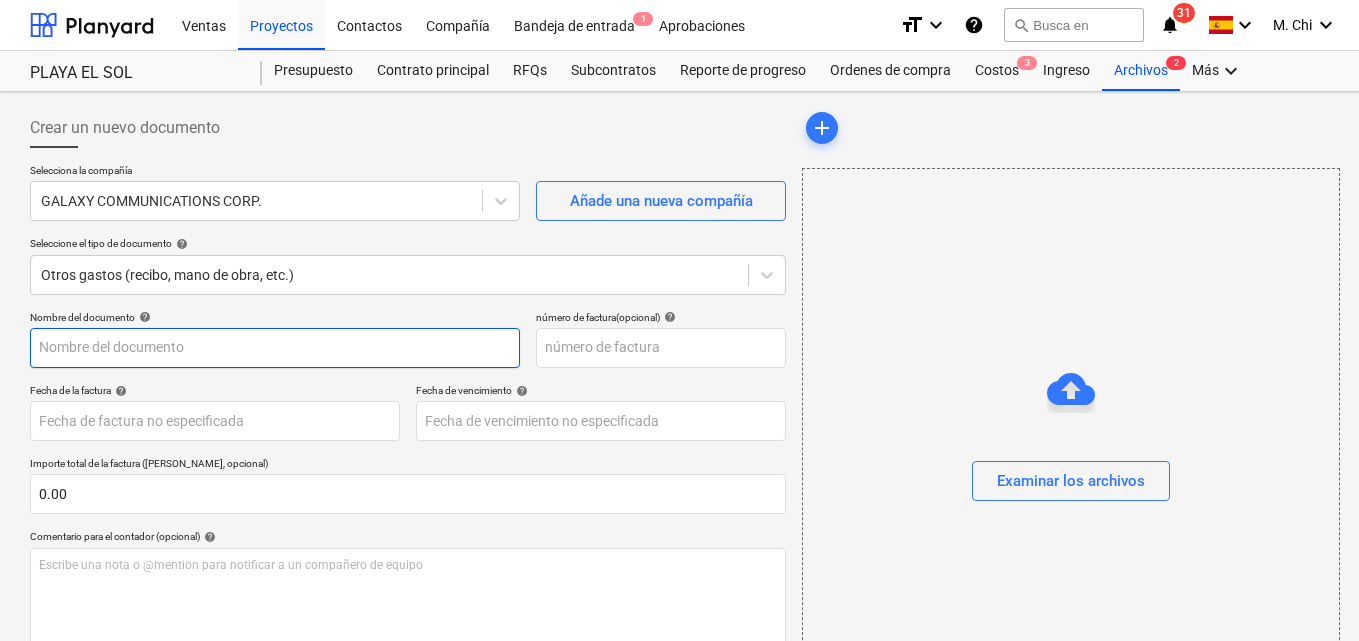 click at bounding box center [275, 348] 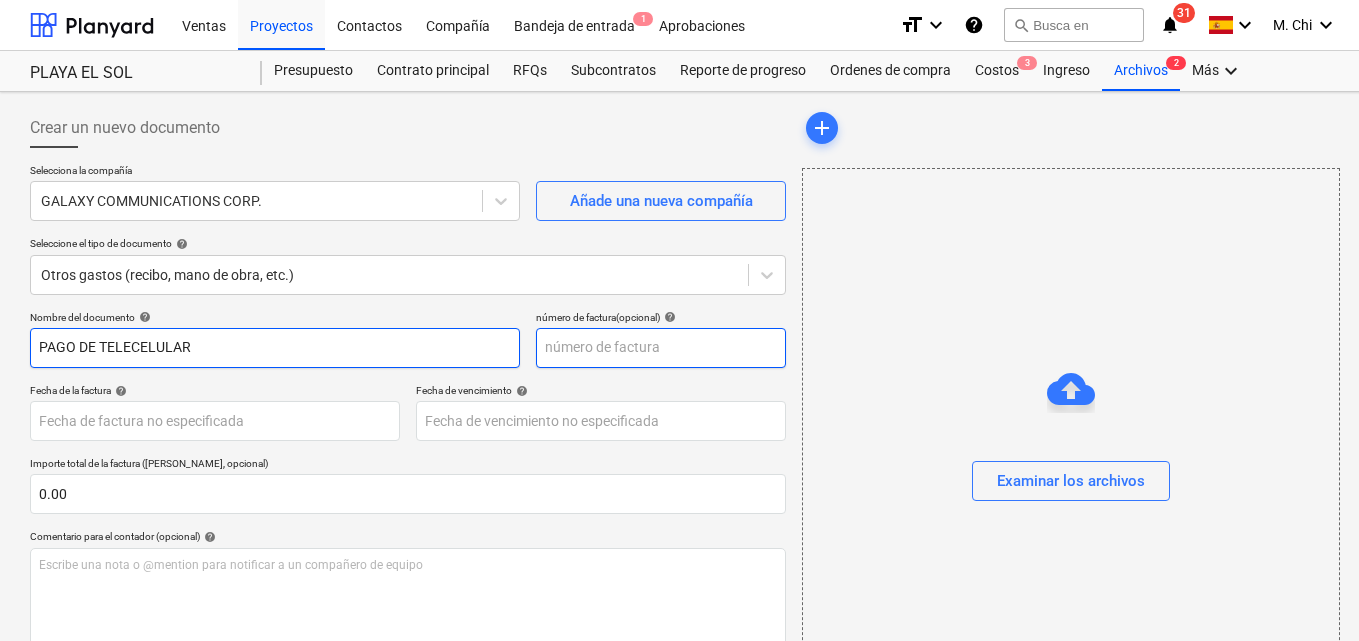 type on "PAGO DE TELECELULAR" 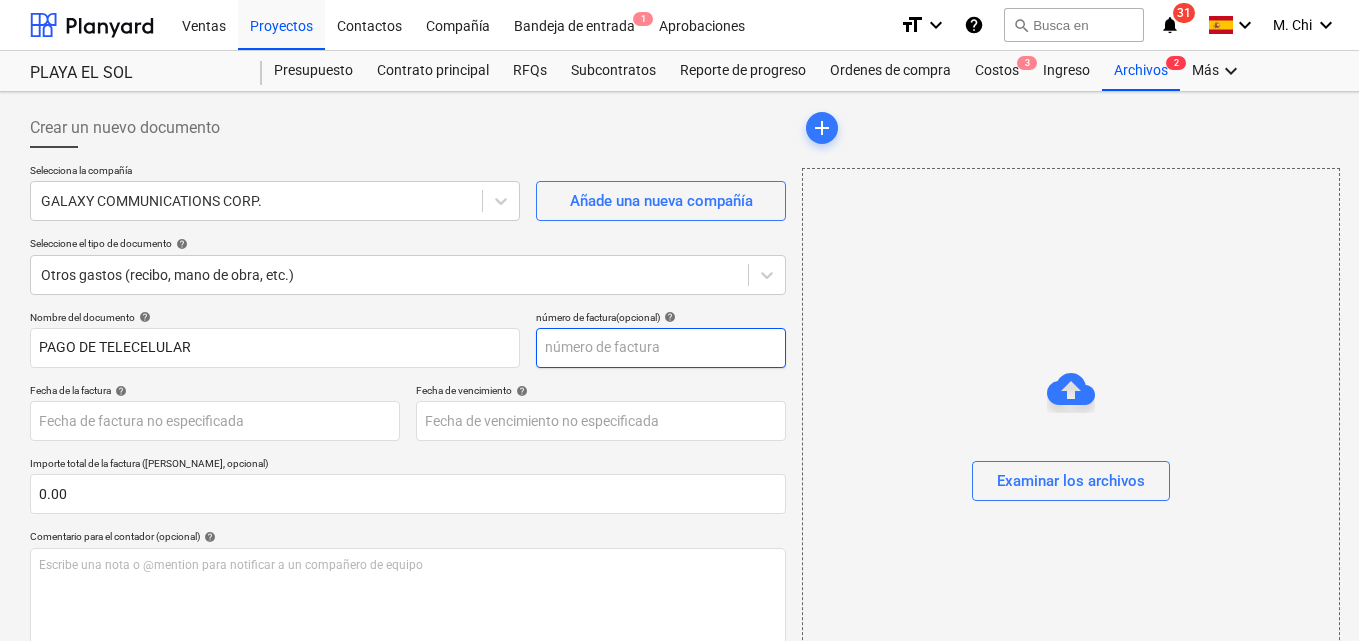 click at bounding box center (661, 348) 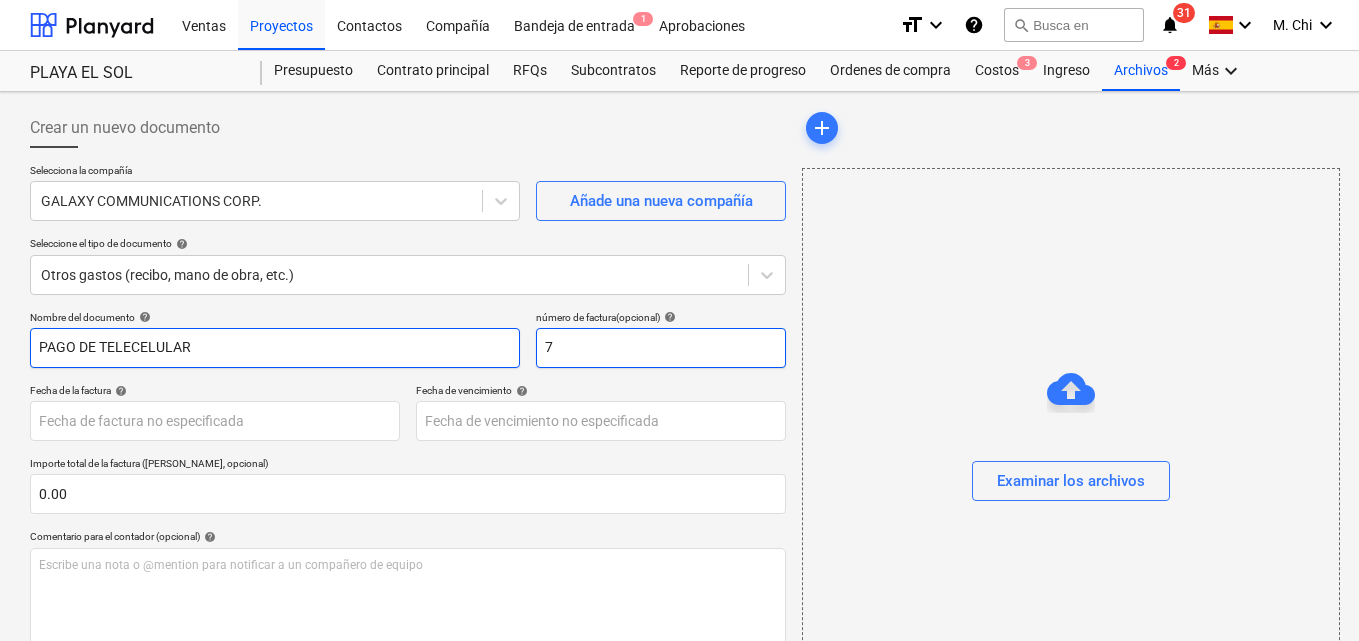 type on "7" 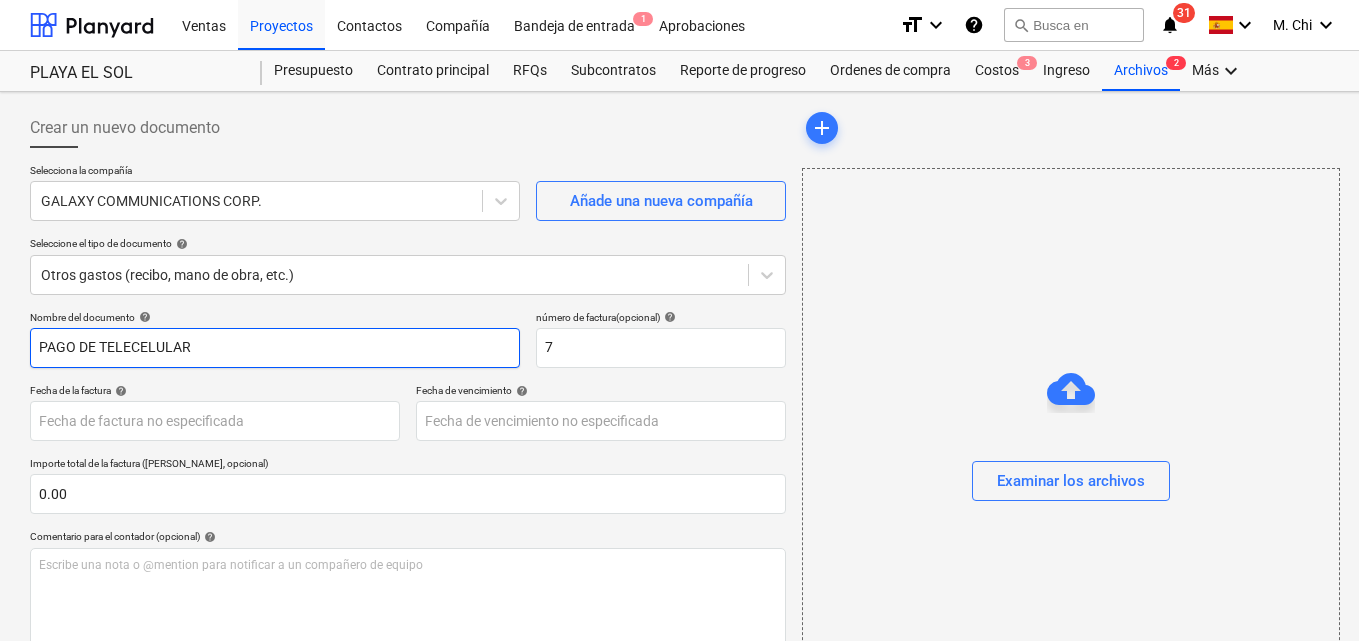 click on "PAGO DE TELECELULAR" at bounding box center [275, 348] 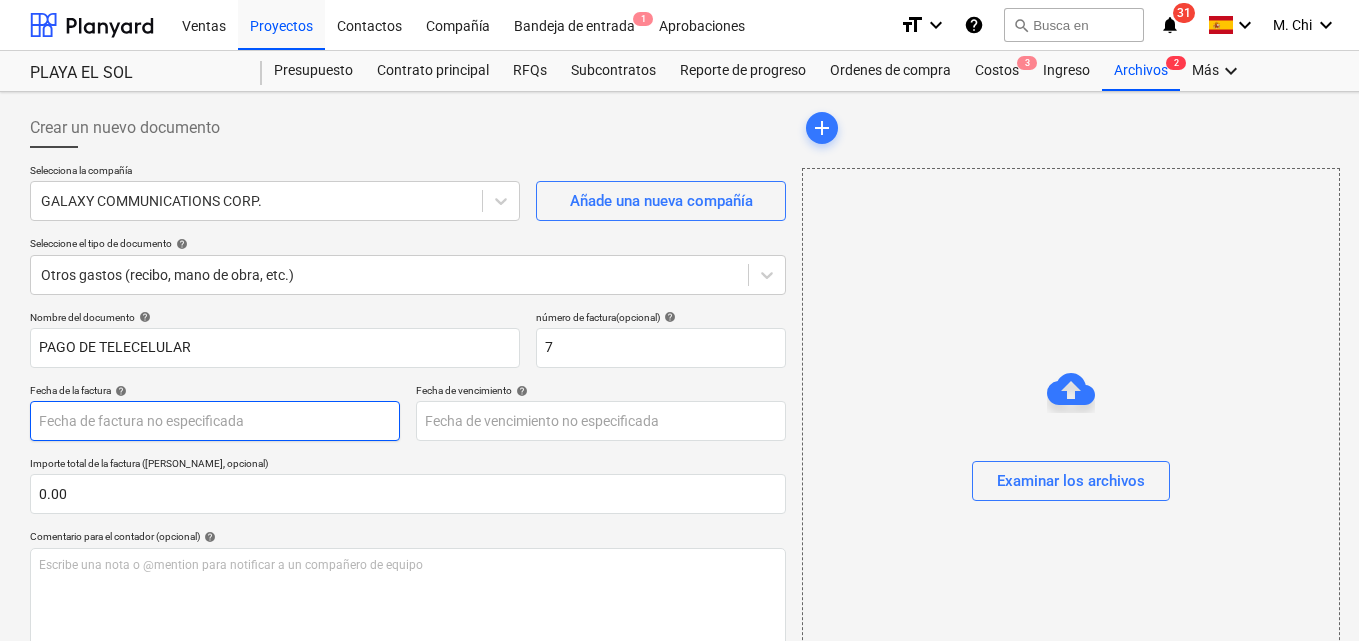 click on "Ventas Proyectos Contactos Compañía Bandeja de entrada 1 Aprobaciones format_size keyboard_arrow_down help search Busca en notifications 31 keyboard_arrow_down M. Chi keyboard_arrow_down PLAYA EL SOL  Presupuesto Contrato principal RFQs Subcontratos Reporte de progreso Ordenes de compra Costos 3 Ingreso Archivos 2 Más keyboard_arrow_down Crear un nuevo documento Selecciona la compañía GALAXY COMMUNICATIONS CORP.   Añade una nueva compañía Seleccione el tipo de documento help Otros gastos (recibo, mano de obra, etc.) Nombre del documento help PAGO DE TELECELULAR número de factura  (opcional) help 7 Fecha de la factura help Press the down arrow key to interact with the calendar and
select a date. Press the question mark key to get the keyboard shortcuts for changing dates. Fecha de vencimiento help Press the down arrow key to interact with the calendar and
select a date. Press the question mark key to get the keyboard shortcuts for changing dates. 0.00 Comentario para el contador (opcional)" at bounding box center [679, 320] 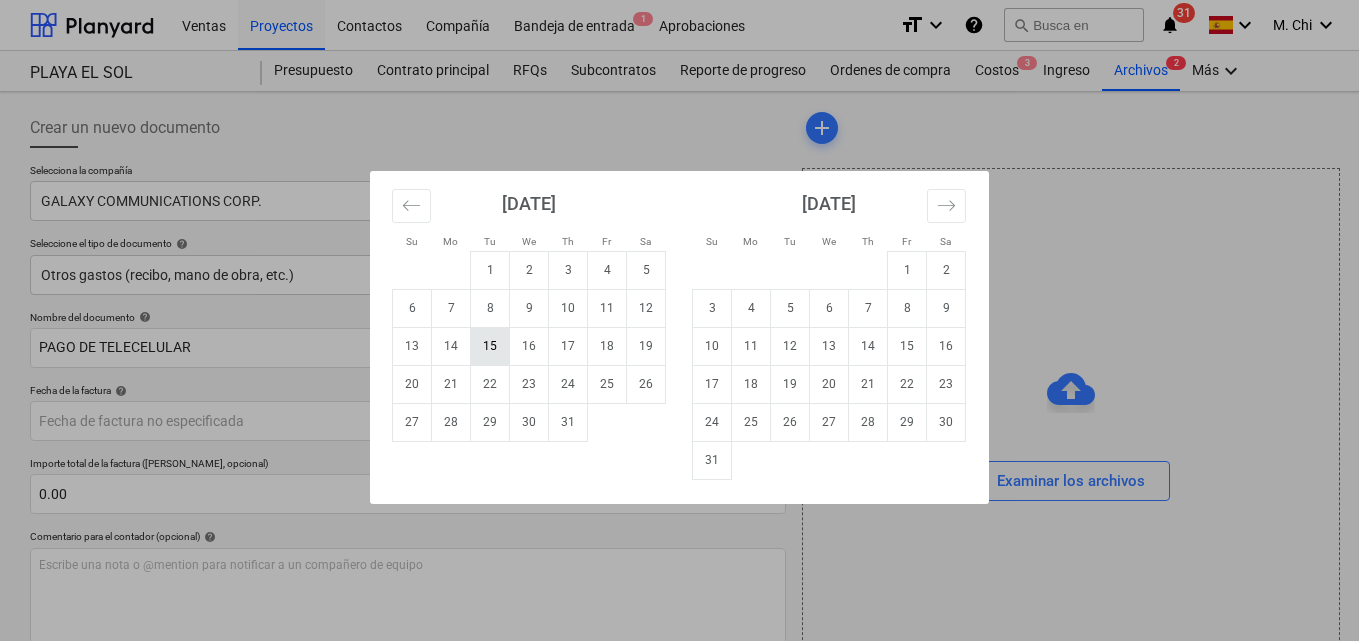 click on "15" at bounding box center (490, 346) 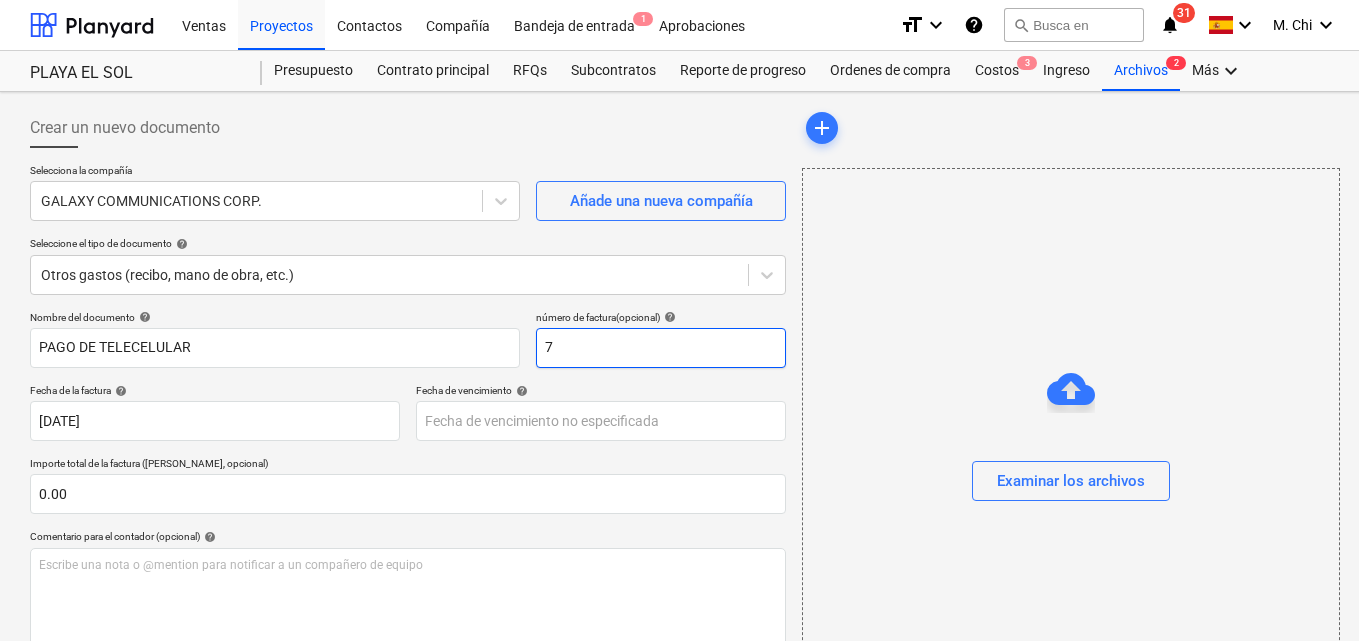 click on "7" at bounding box center [661, 348] 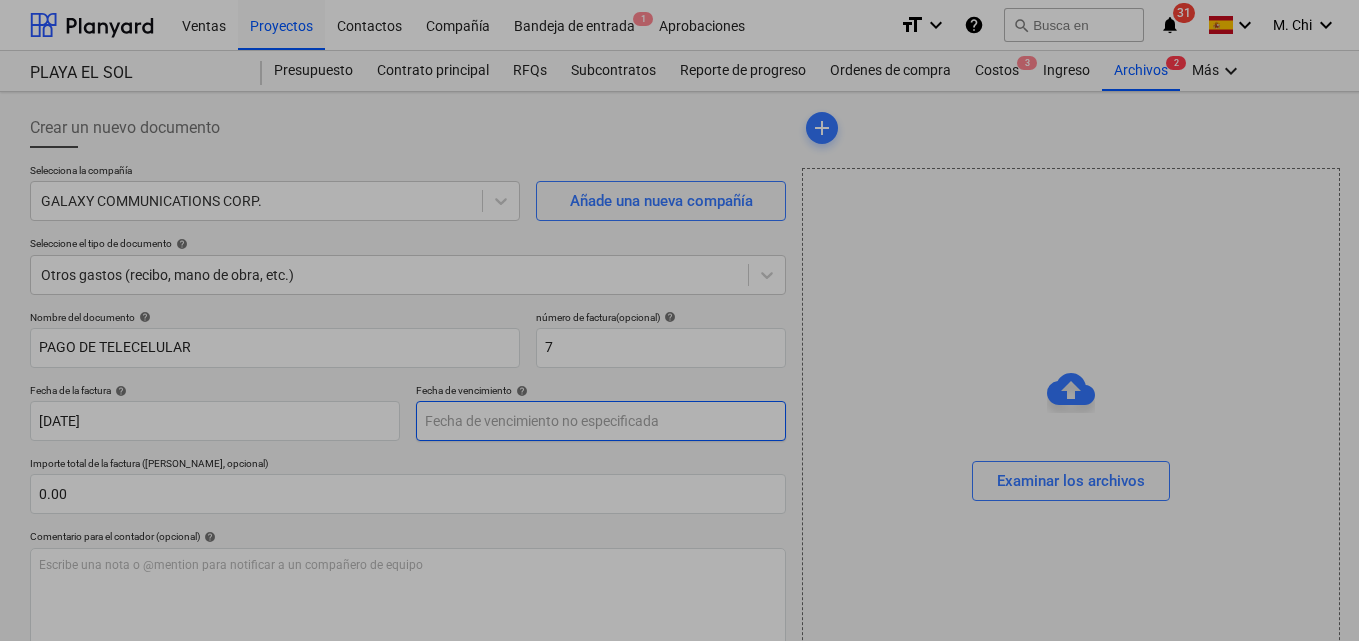 click on "Ventas Proyectos Contactos Compañía Bandeja de entrada 1 Aprobaciones format_size keyboard_arrow_down help search Busca en notifications 31 keyboard_arrow_down M. Chi keyboard_arrow_down PLAYA EL SOL  Presupuesto Contrato principal RFQs Subcontratos Reporte de progreso Ordenes de compra Costos 3 Ingreso Archivos 2 Más keyboard_arrow_down Crear un nuevo documento Selecciona la compañía GALAXY COMMUNICATIONS CORP.   Añade una nueva compañía Seleccione el tipo de documento help Otros gastos (recibo, mano de obra, etc.) Nombre del documento help PAGO DE TELECELULAR número de factura  (opcional) help 7 Fecha de la factura help 15 Jul 2025 15.07.2025 Press the down arrow key to interact with the calendar and
select a date. Press the question mark key to get the keyboard shortcuts for changing dates. Fecha de vencimiento help Press the down arrow key to interact with the calendar and
select a date. Press the question mark key to get the keyboard shortcuts for changing dates. 0.00 help ﻿ Guardar" at bounding box center (679, 320) 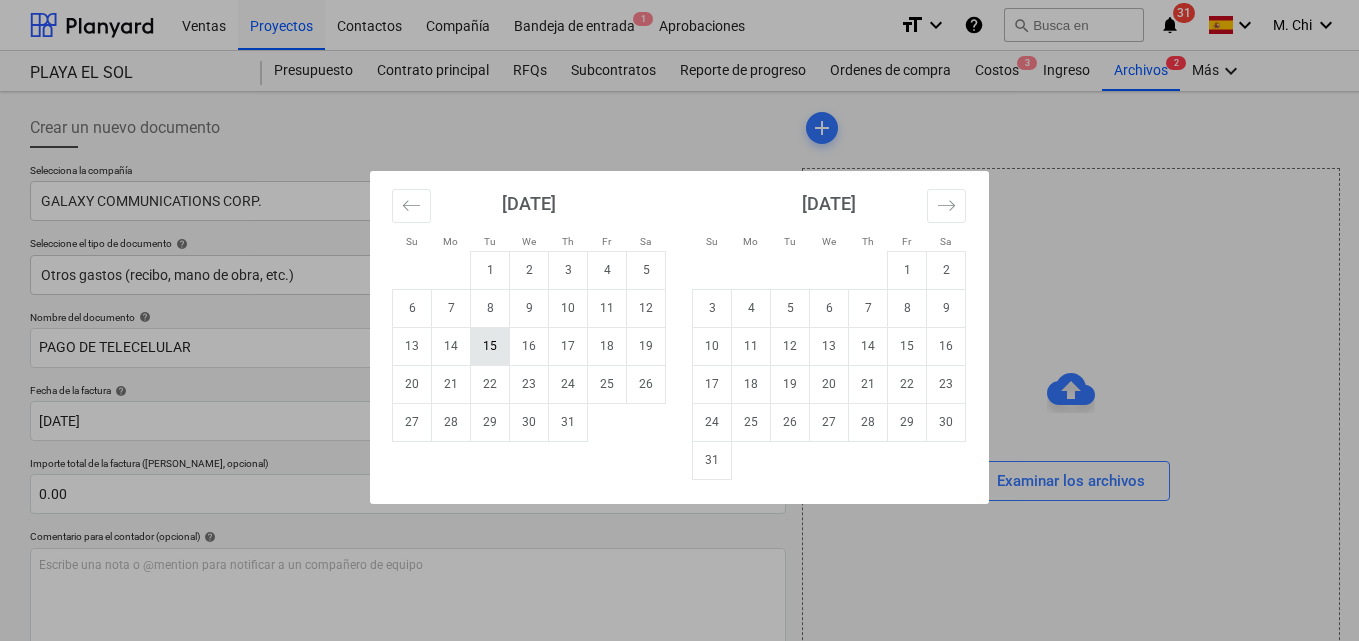 click on "15" at bounding box center (490, 346) 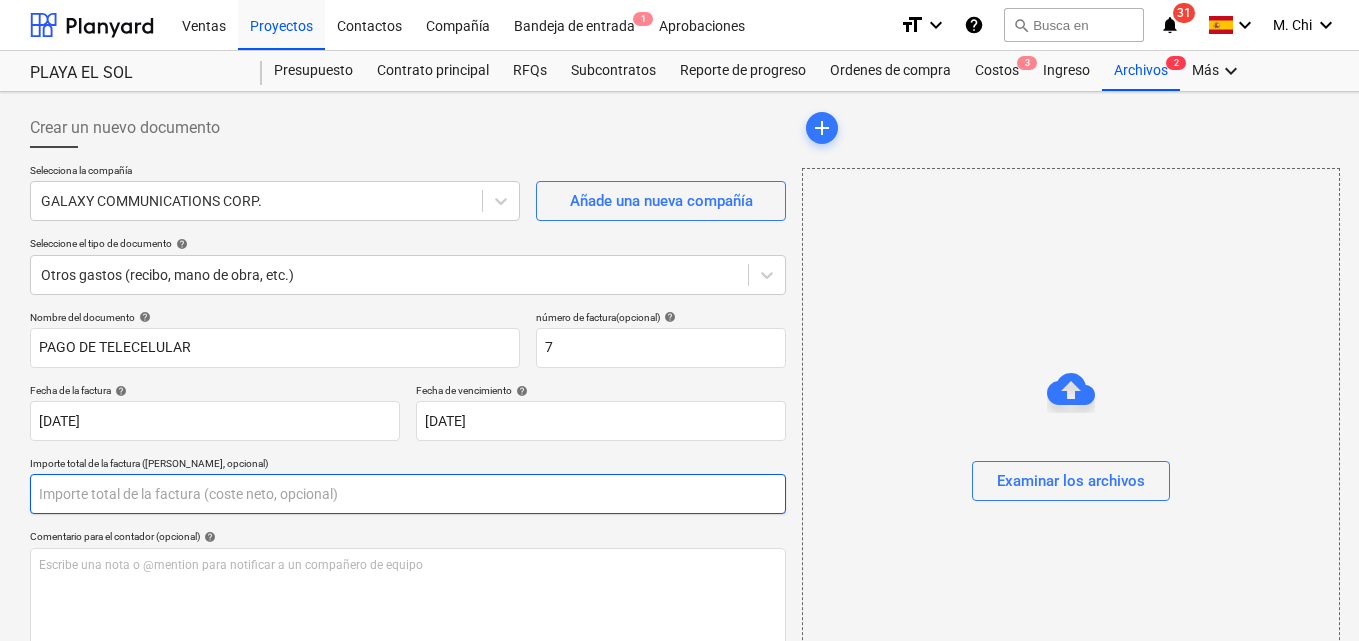 click at bounding box center [408, 494] 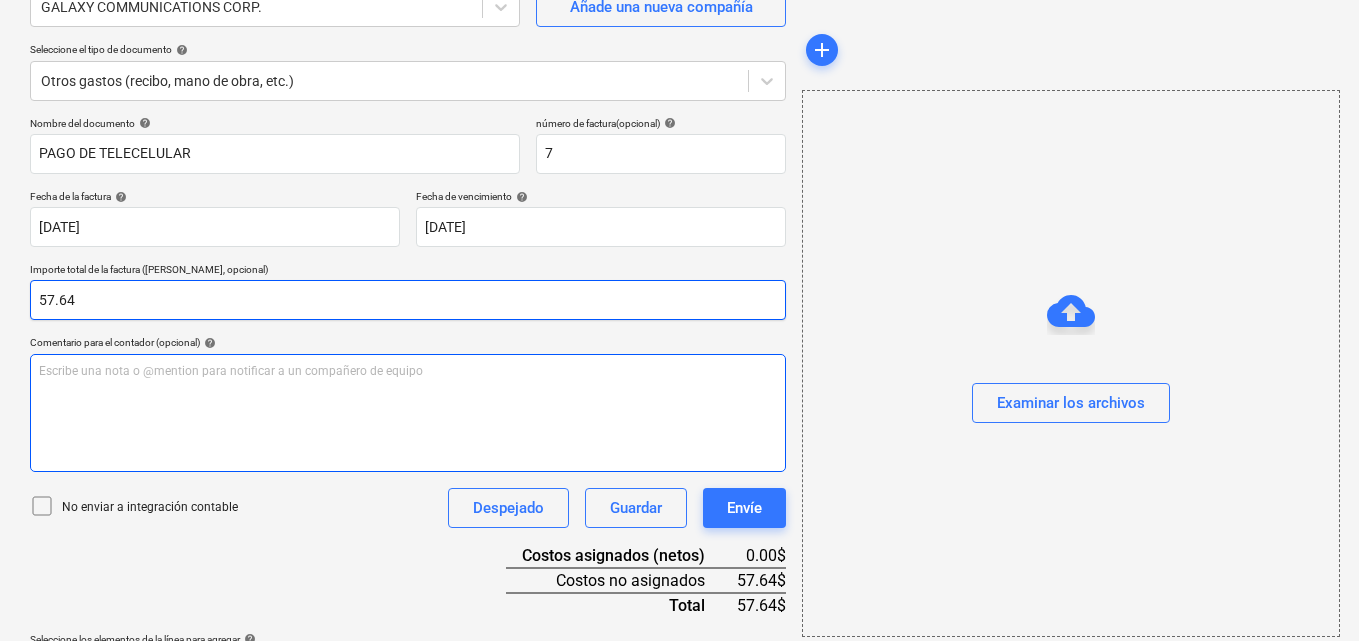 scroll, scrollTop: 200, scrollLeft: 0, axis: vertical 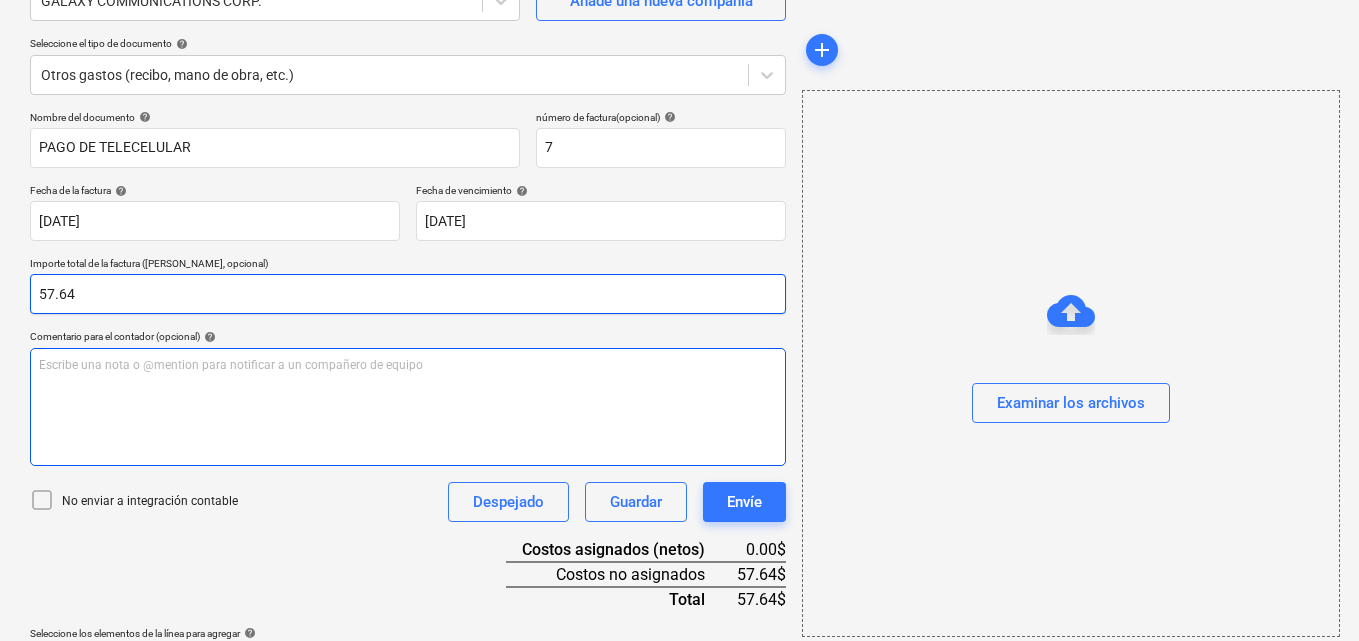 type on "57.64" 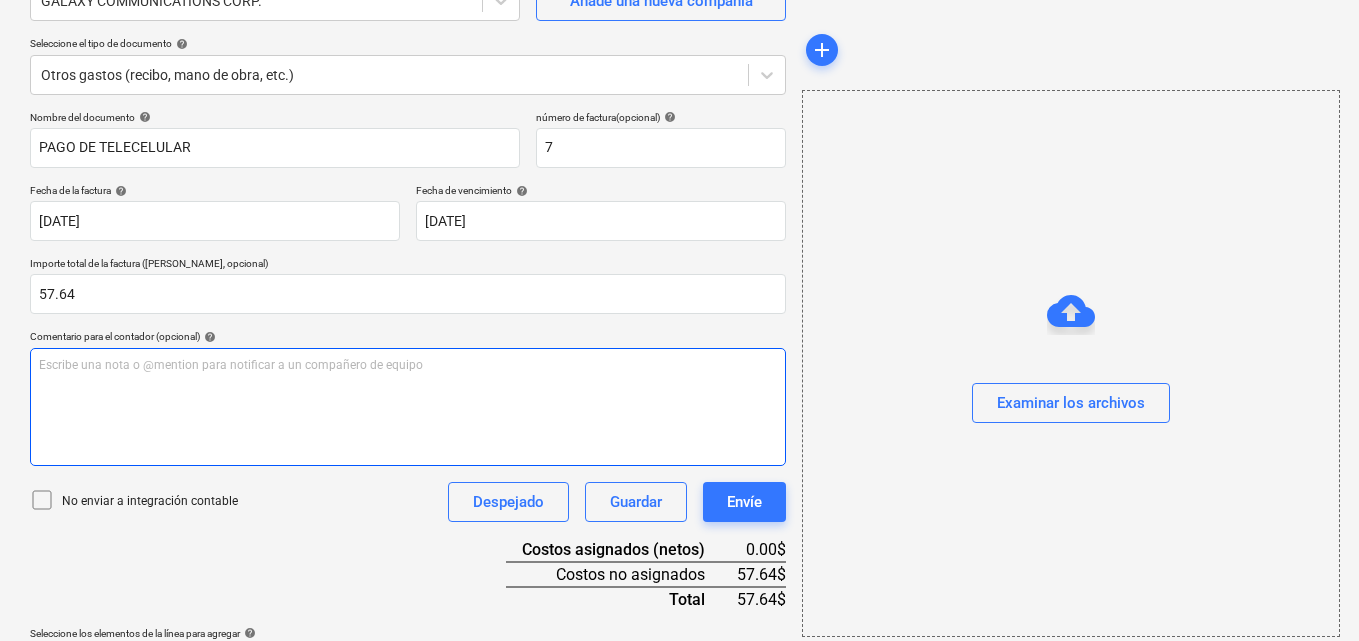 click on "Escribe una nota o @mention para notificar a un compañero de equipo ﻿" at bounding box center (408, 407) 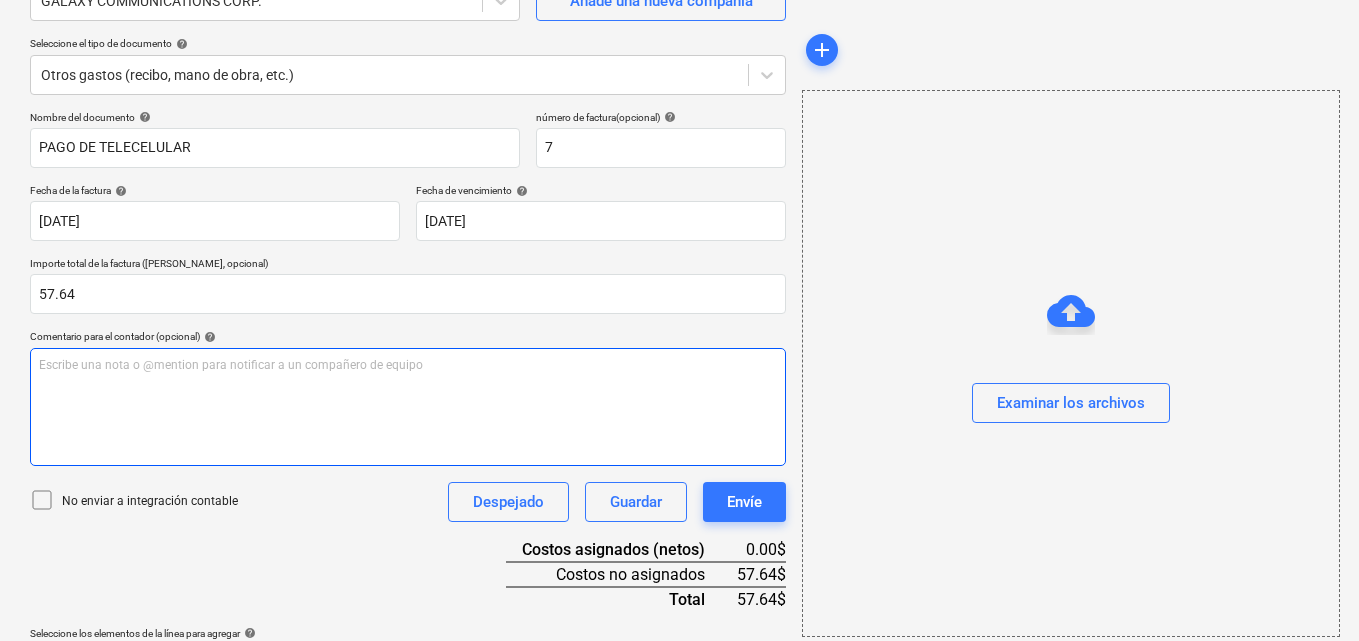 type 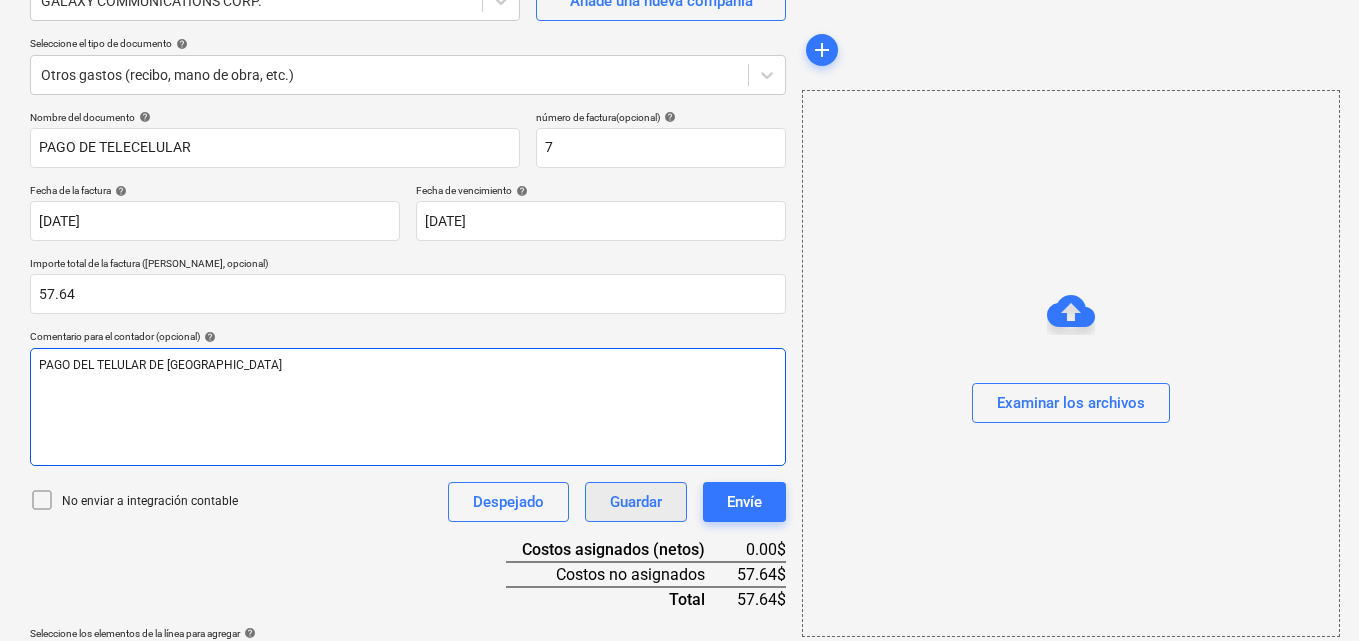 scroll, scrollTop: 259, scrollLeft: 0, axis: vertical 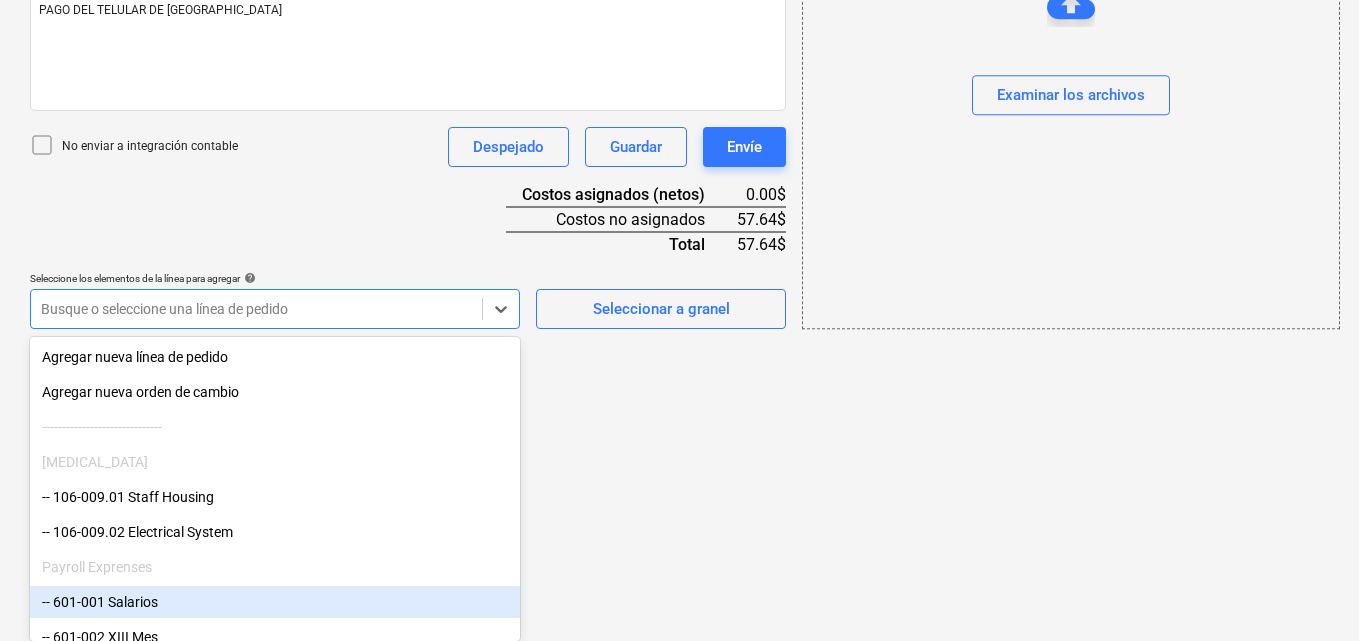 click on "Ventas Proyectos Contactos Compañía Bandeja de entrada 1 Aprobaciones format_size keyboard_arrow_down help search Busca en notifications 31 keyboard_arrow_down M. Chi keyboard_arrow_down PLAYA EL SOL  Presupuesto Contrato principal RFQs Subcontratos Reporte de progreso Ordenes de compra Costos 3 Ingreso Archivos 2 Más keyboard_arrow_down Crear un nuevo documento Selecciona la compañía GALAXY COMMUNICATIONS CORP.   Añade una nueva compañía Seleccione el tipo de documento help Otros gastos (recibo, mano de obra, etc.) Nombre del documento help PAGO DE TELECELULAR número de factura  (opcional) help 7 Fecha de la factura help 15 Jul 2025 15.07.2025 Press the down arrow key to interact with the calendar and
select a date. Press the question mark key to get the keyboard shortcuts for changing dates. Fecha de vencimiento help 15 Jul 2025 15.07.2025 Press the down arrow key to interact with the calendar and
select a date. Press the question mark key to get the keyboard shortcuts for changing dates." at bounding box center (679, -235) 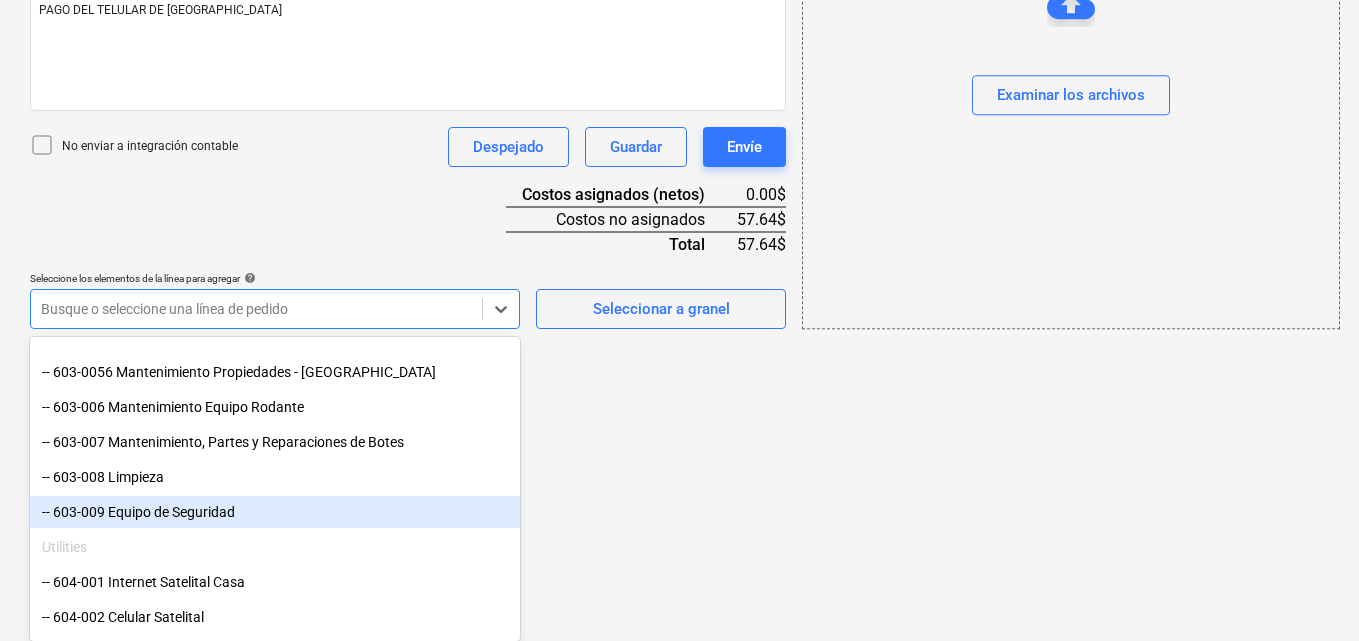 scroll, scrollTop: 1100, scrollLeft: 0, axis: vertical 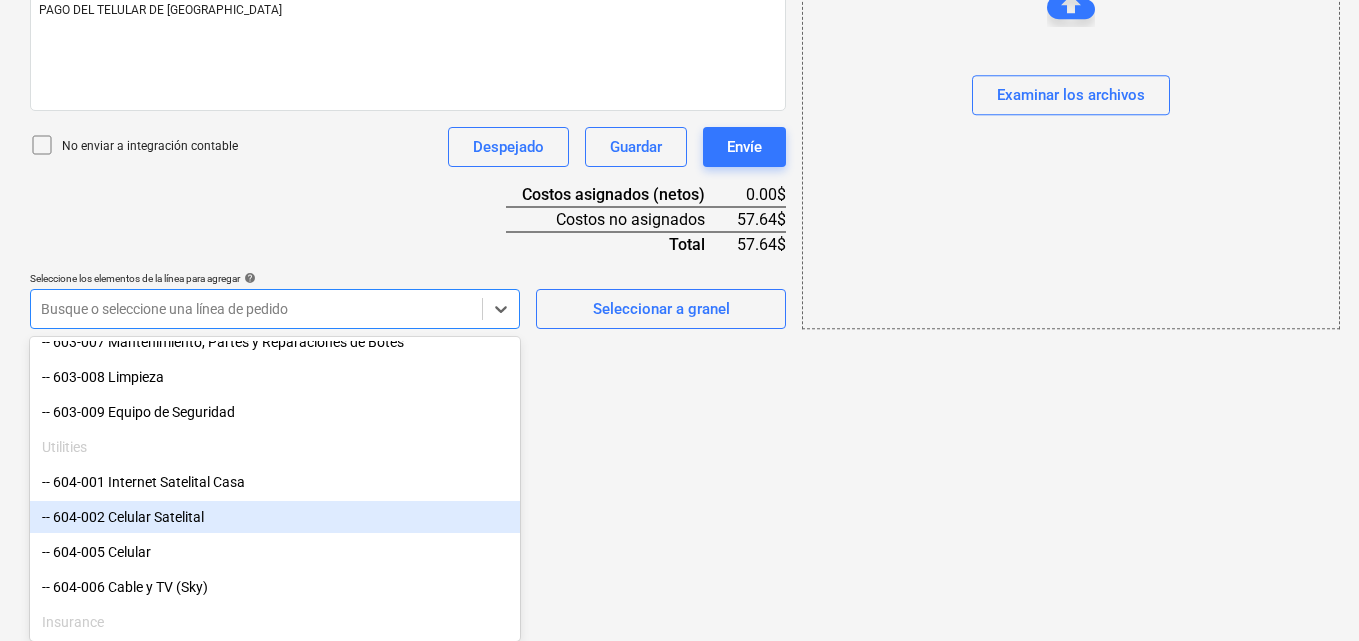 click on "--  604-002 Celular Satelital" at bounding box center [275, 517] 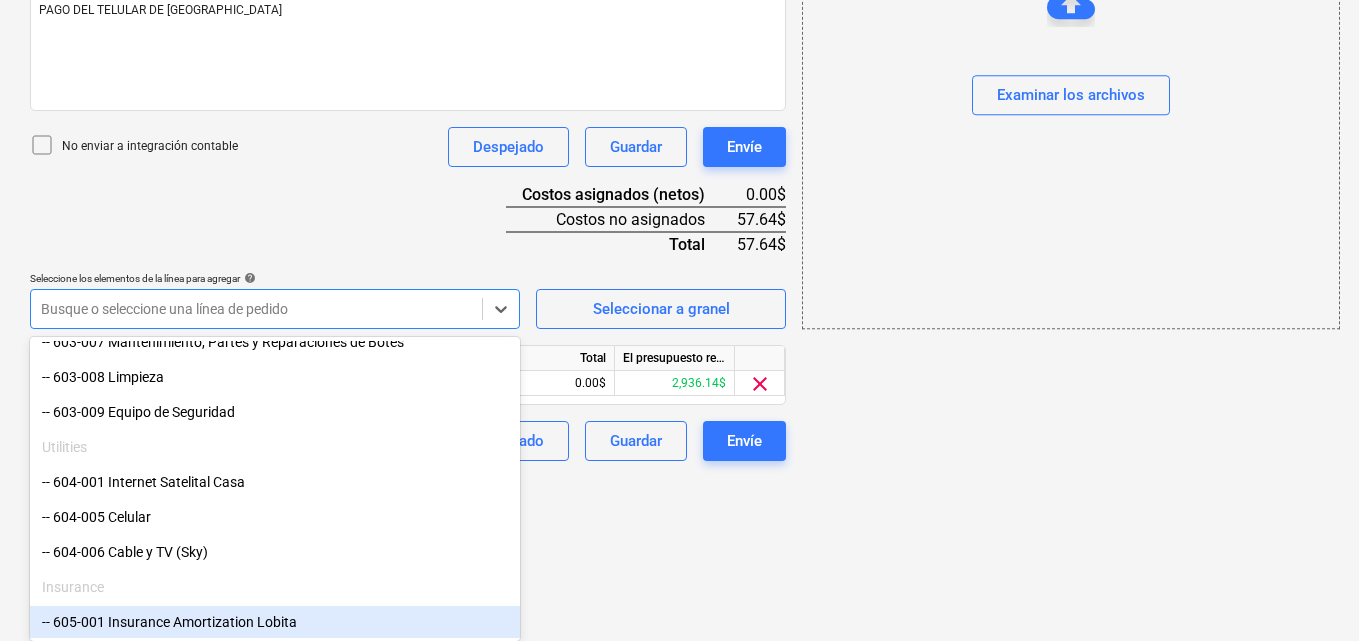 click on "Ventas Proyectos Contactos Compañía Bandeja de entrada 1 Aprobaciones format_size keyboard_arrow_down help search Busca en notifications 31 keyboard_arrow_down M. Chi keyboard_arrow_down PLAYA EL SOL  Presupuesto Contrato principal RFQs Subcontratos Reporte de progreso Ordenes de compra Costos 3 Ingreso Archivos 2 Más keyboard_arrow_down Crear un nuevo documento Selecciona la compañía GALAXY COMMUNICATIONS CORP.   Añade una nueva compañía Seleccione el tipo de documento help Otros gastos (recibo, mano de obra, etc.) Nombre del documento help PAGO DE TELECELULAR número de factura  (opcional) help 7 Fecha de la factura help 15 Jul 2025 15.07.2025 Press the down arrow key to interact with the calendar and
select a date. Press the question mark key to get the keyboard shortcuts for changing dates. Fecha de vencimiento help 15 Jul 2025 15.07.2025 Importe total de la factura (coste neto, opcional) 57.64 Comentario para el contador (opcional) help PAGO DEL TELULAR DE PLAYA EL SOL  Despejado add" at bounding box center (679, -235) 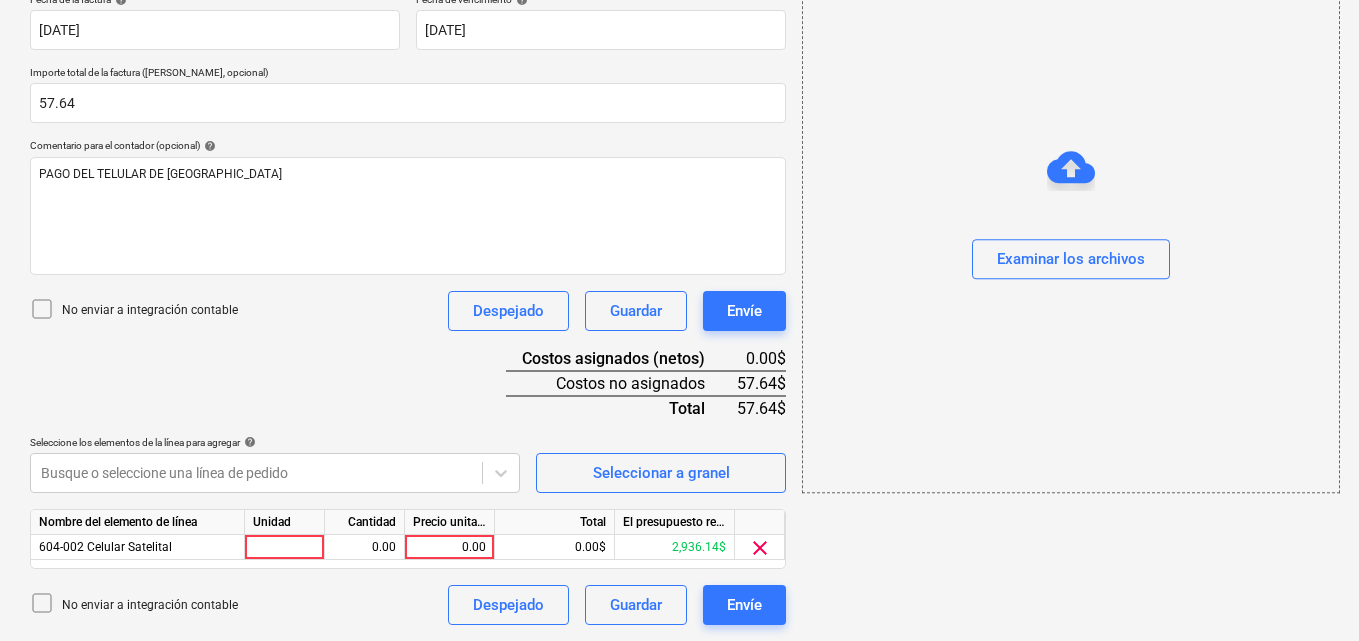 scroll, scrollTop: 391, scrollLeft: 0, axis: vertical 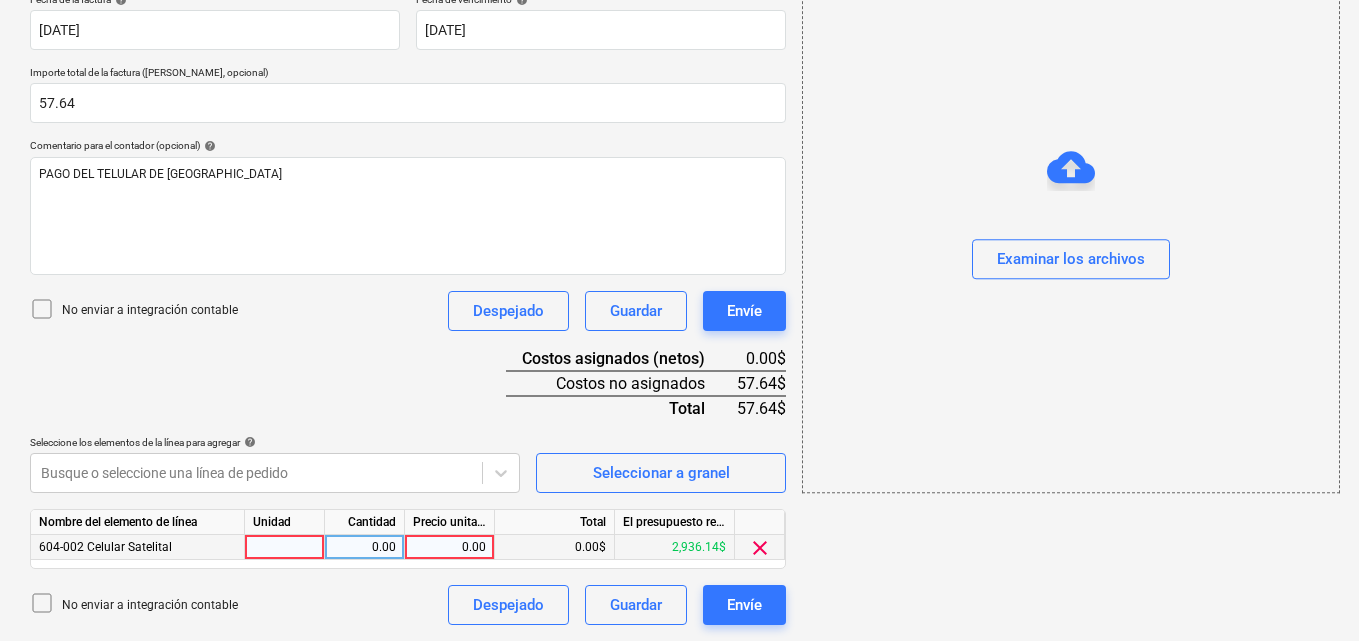 click at bounding box center (285, 547) 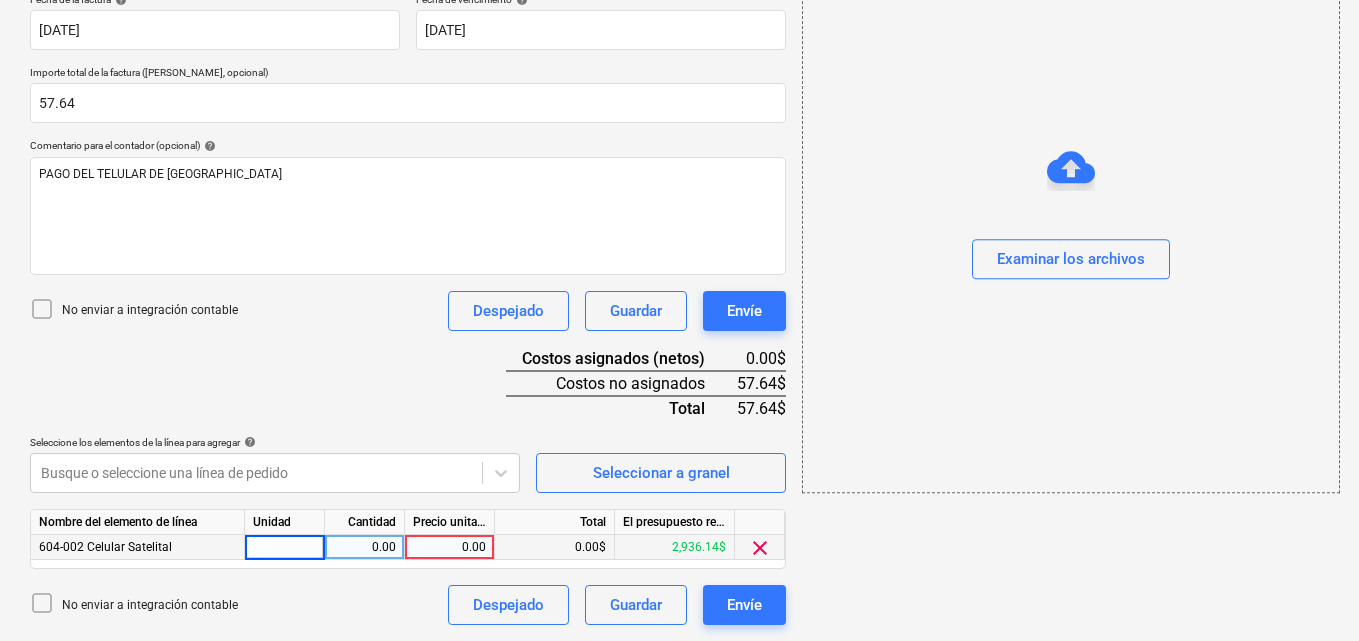 type on "1" 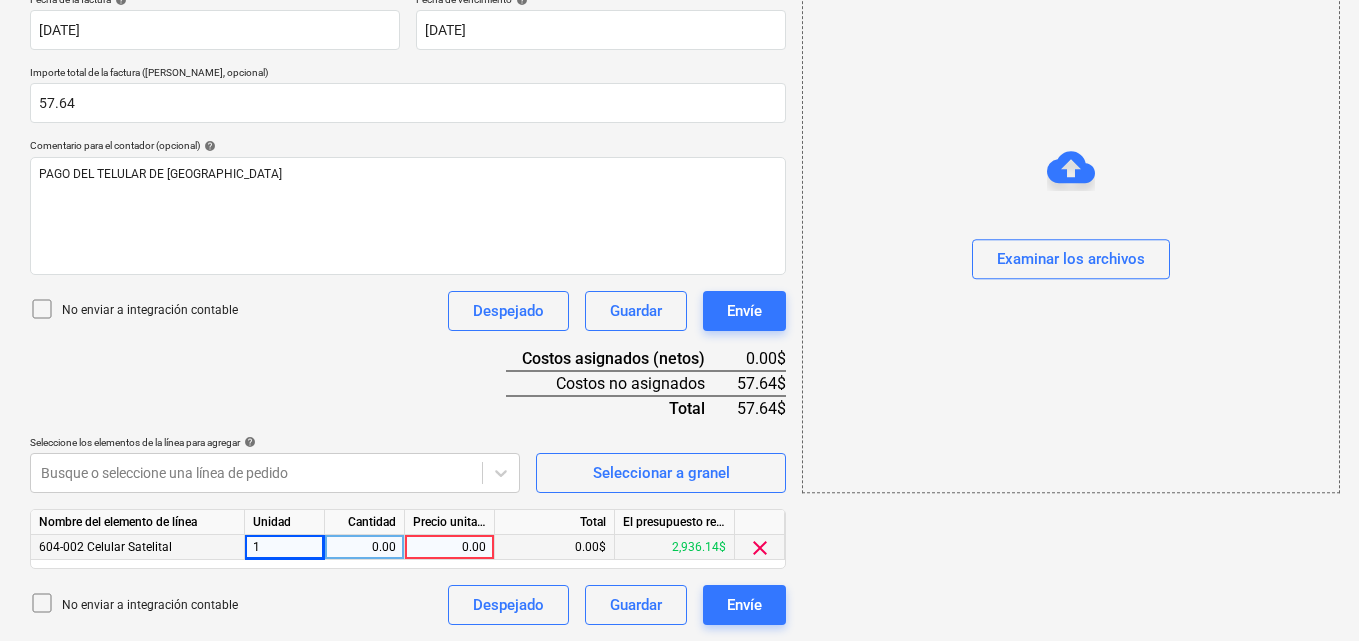 click on "0.00" at bounding box center (364, 547) 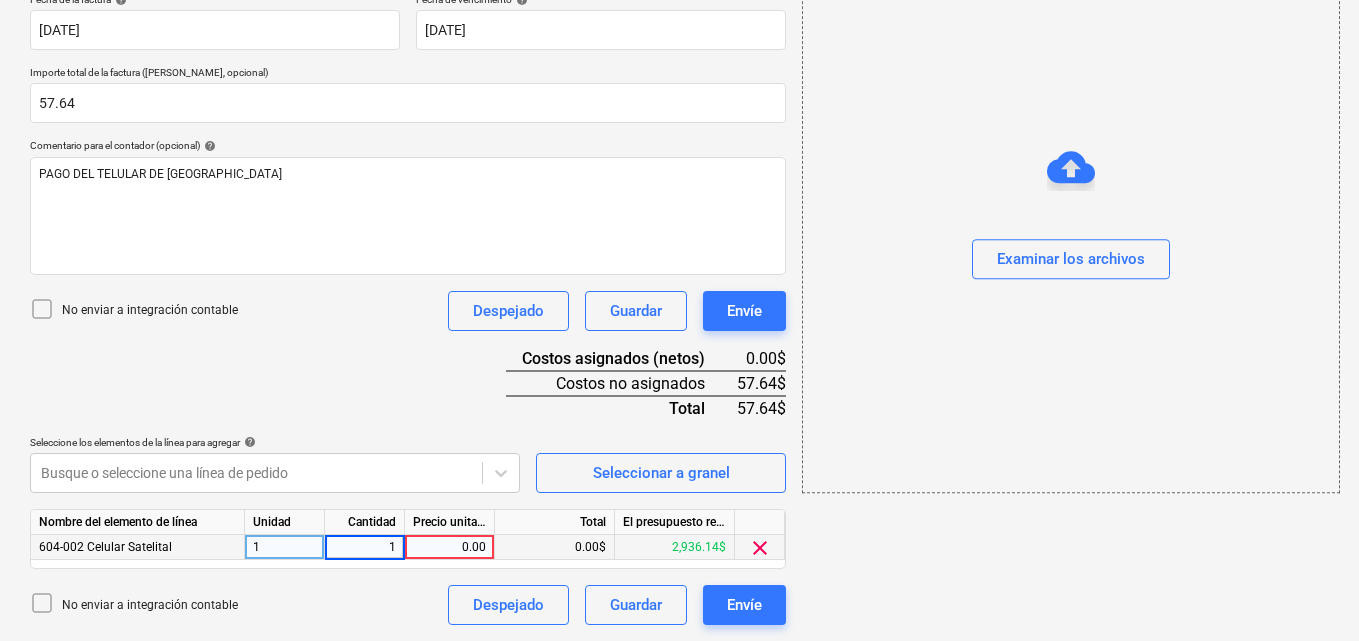 click on "0.00" at bounding box center (450, 547) 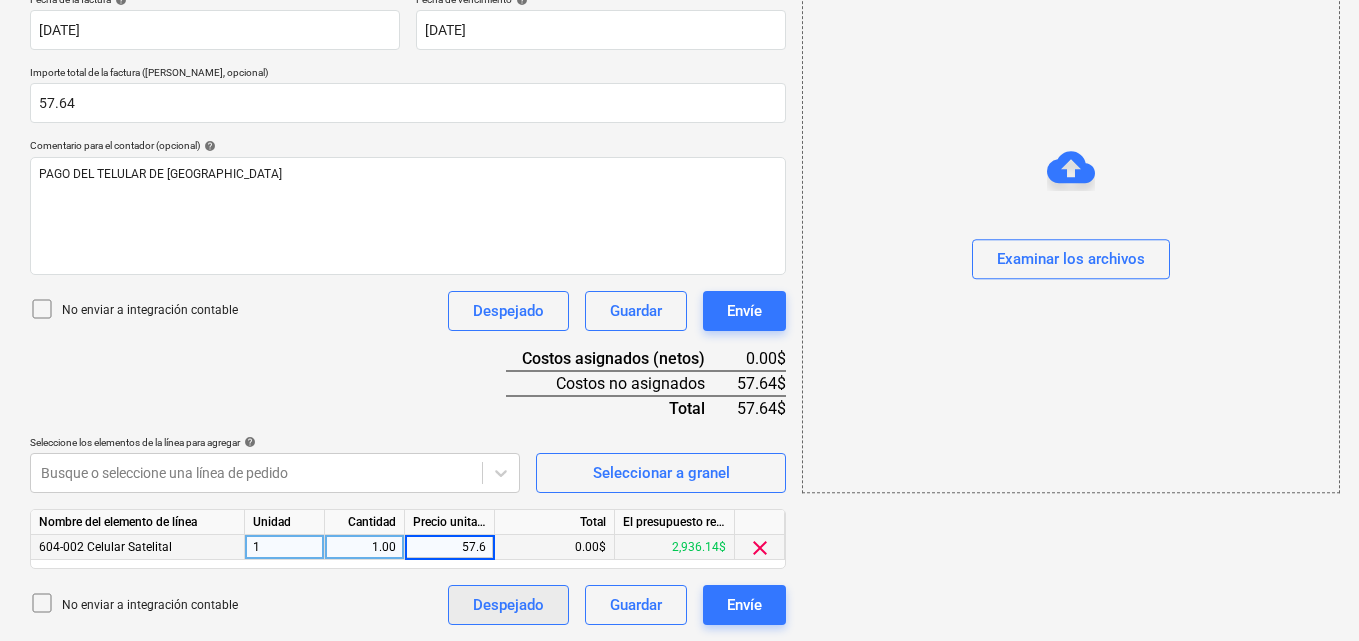type on "57.64" 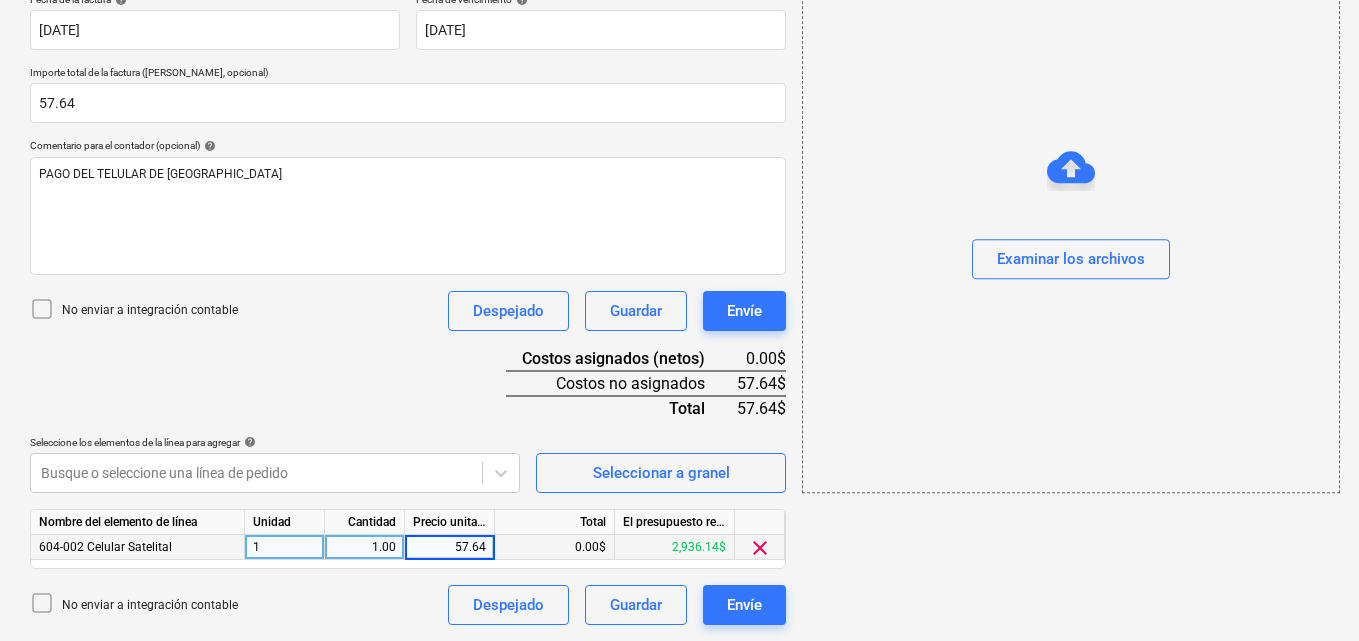 click on "add Examinar los archivos" at bounding box center [1070, 171] 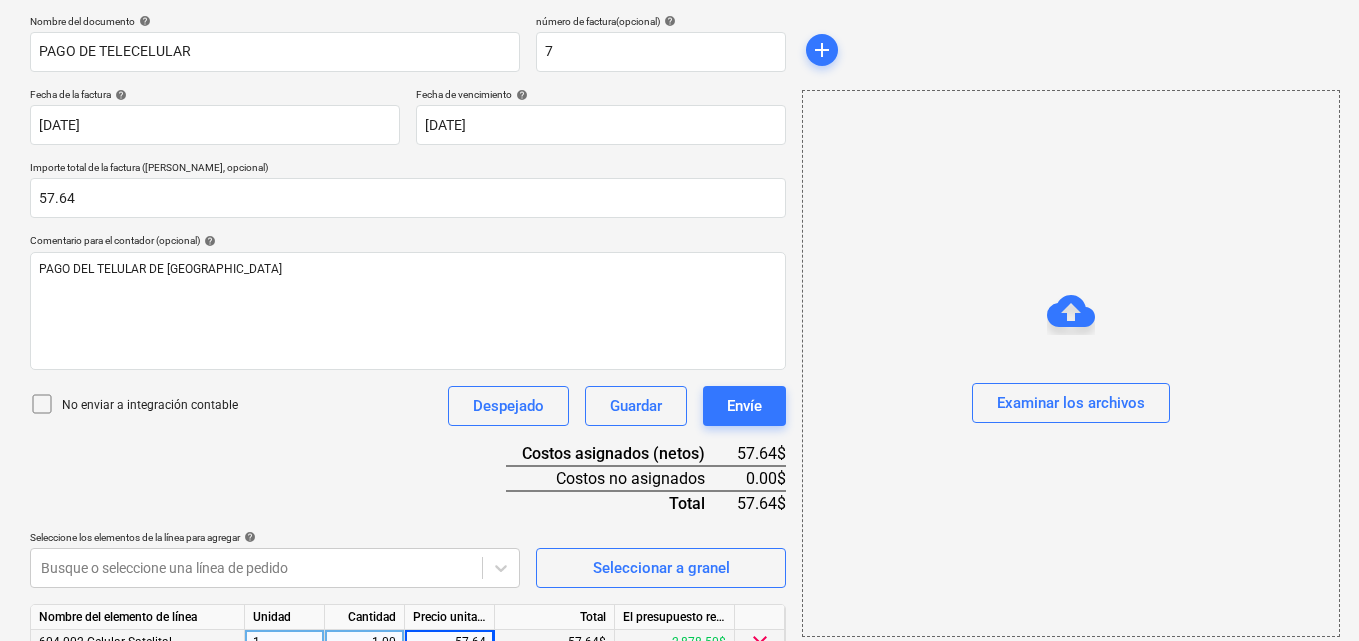 scroll, scrollTop: 391, scrollLeft: 0, axis: vertical 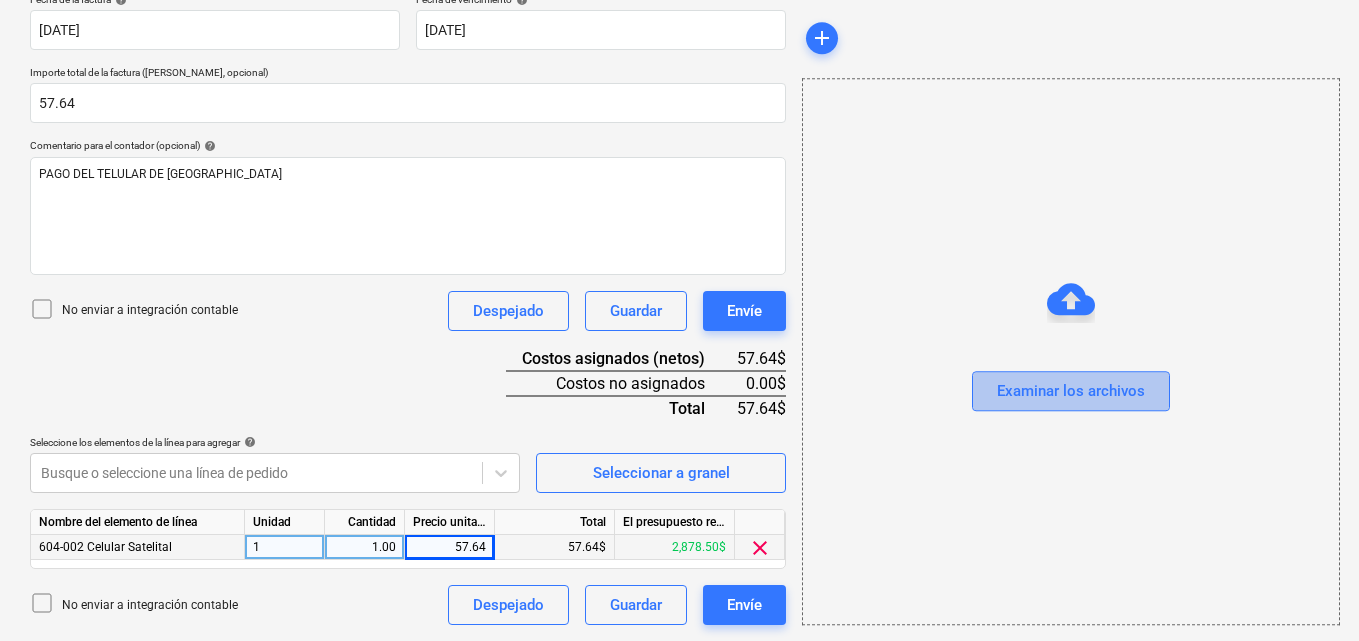 click on "Examinar los archivos" at bounding box center (1071, 392) 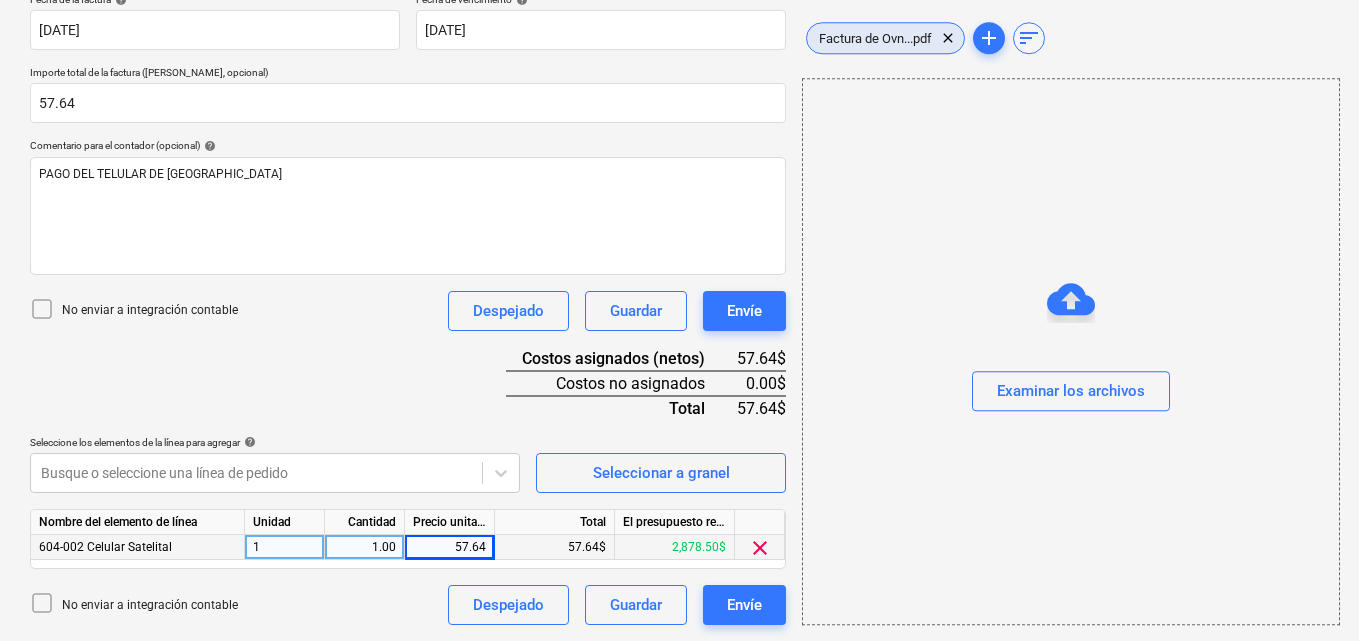 click on "Factura de Ovn...pdf" at bounding box center (875, 38) 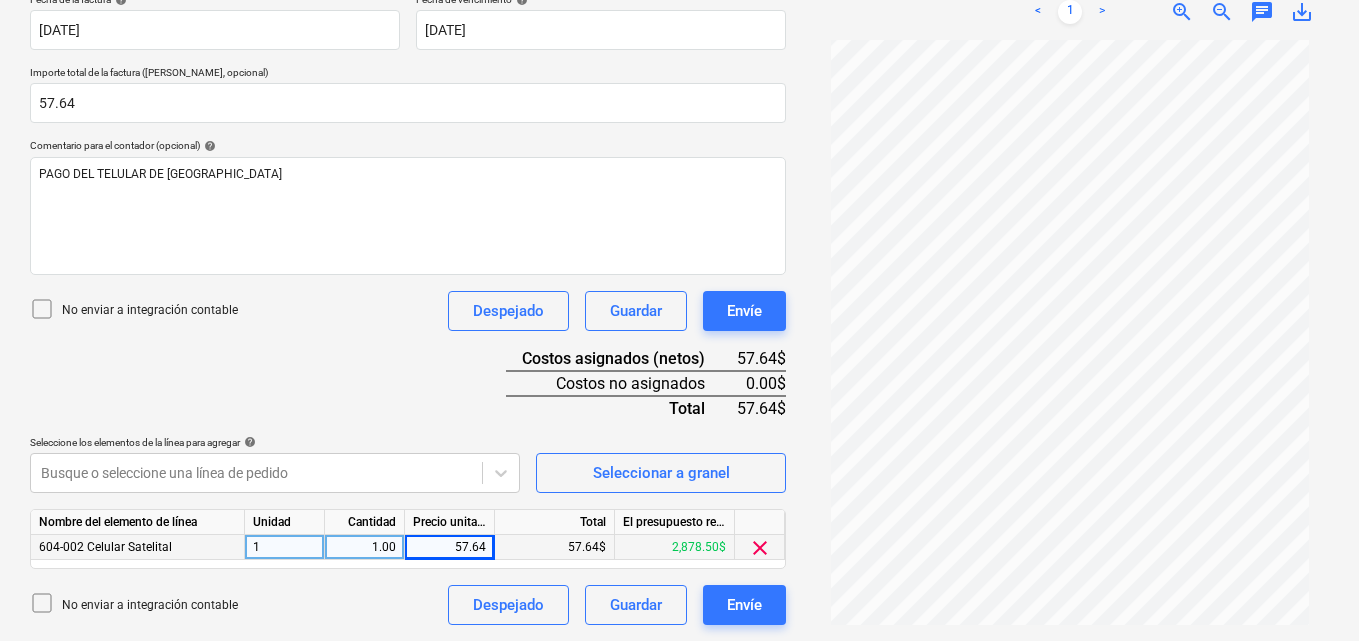 scroll, scrollTop: 0, scrollLeft: 0, axis: both 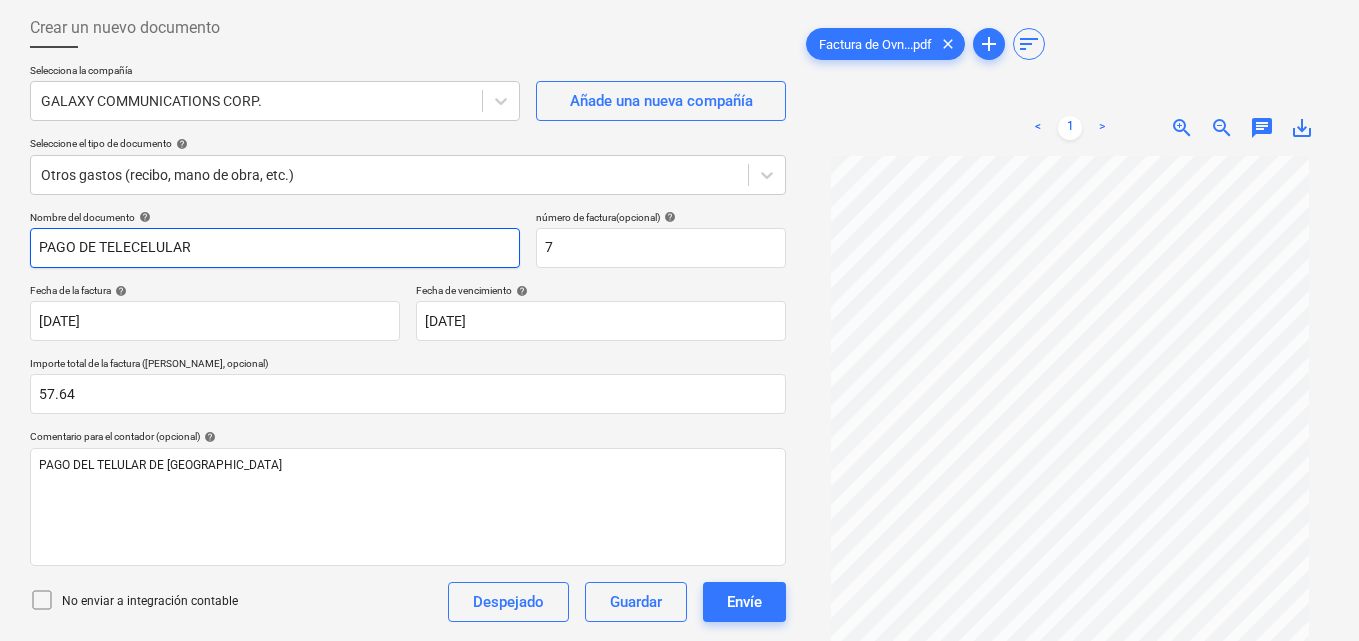 click on "PAGO DE TELECELULAR" at bounding box center (275, 248) 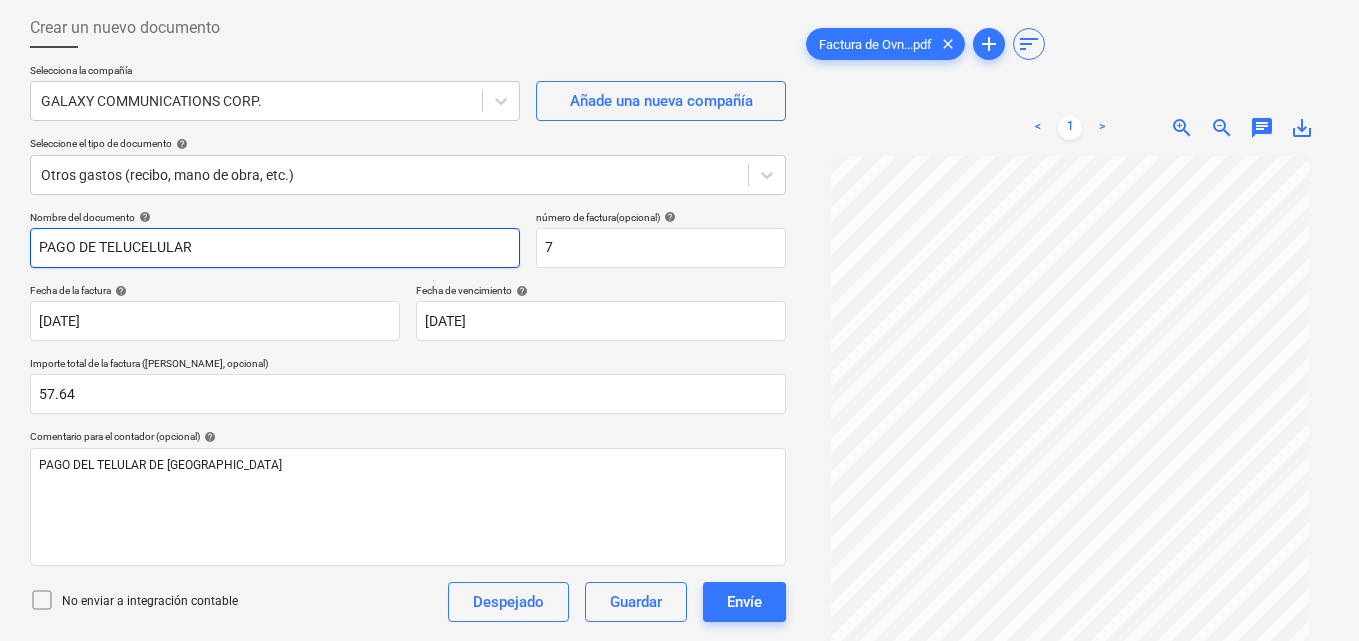 click on "PAGO DE TELUCELULAR" at bounding box center (275, 248) 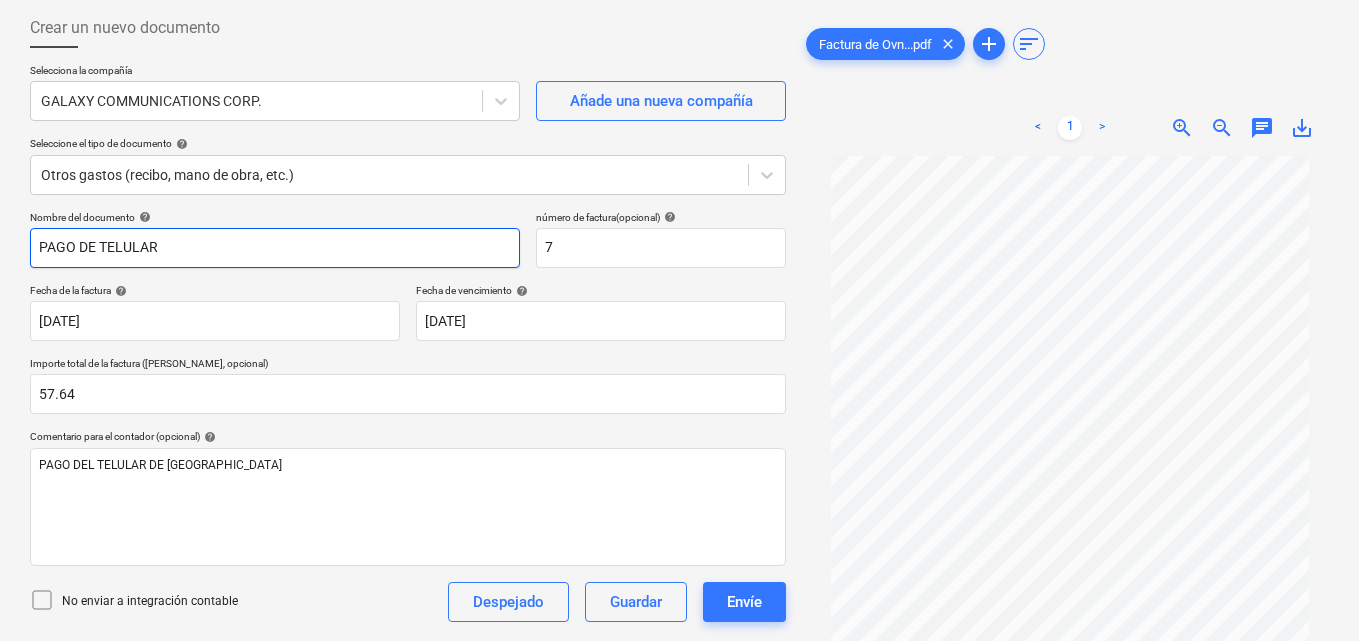 drag, startPoint x: 92, startPoint y: 251, endPoint x: 111, endPoint y: 270, distance: 26.870058 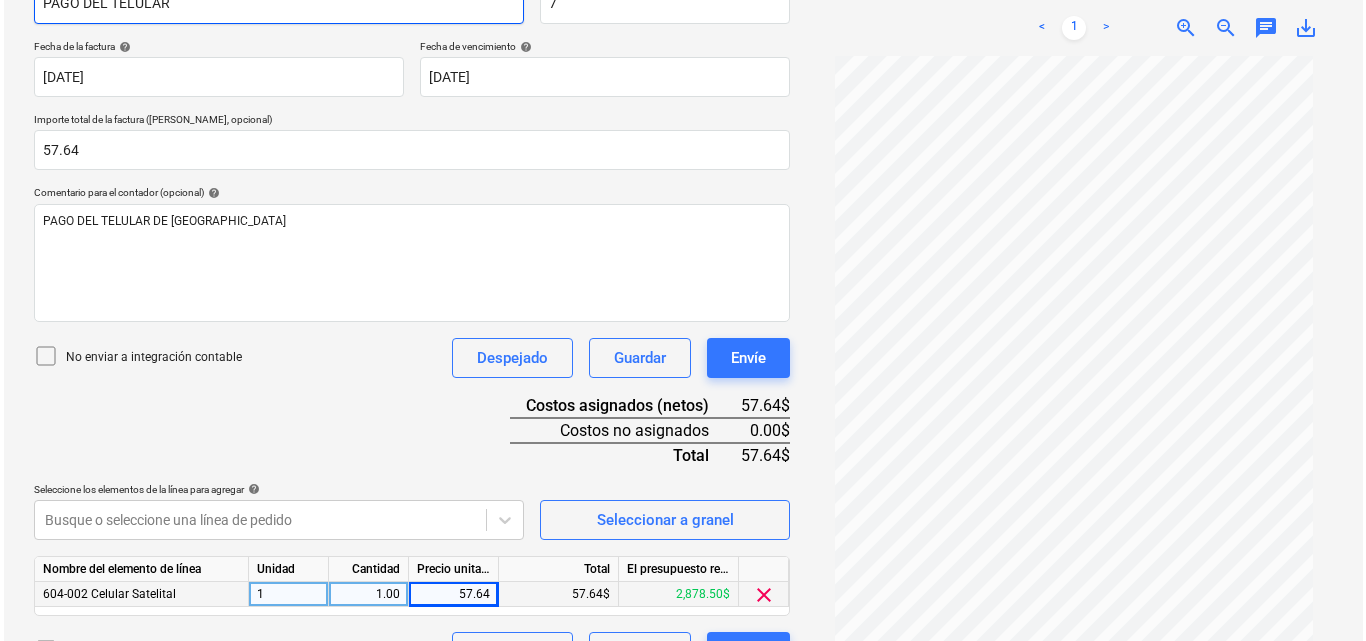 scroll, scrollTop: 391, scrollLeft: 0, axis: vertical 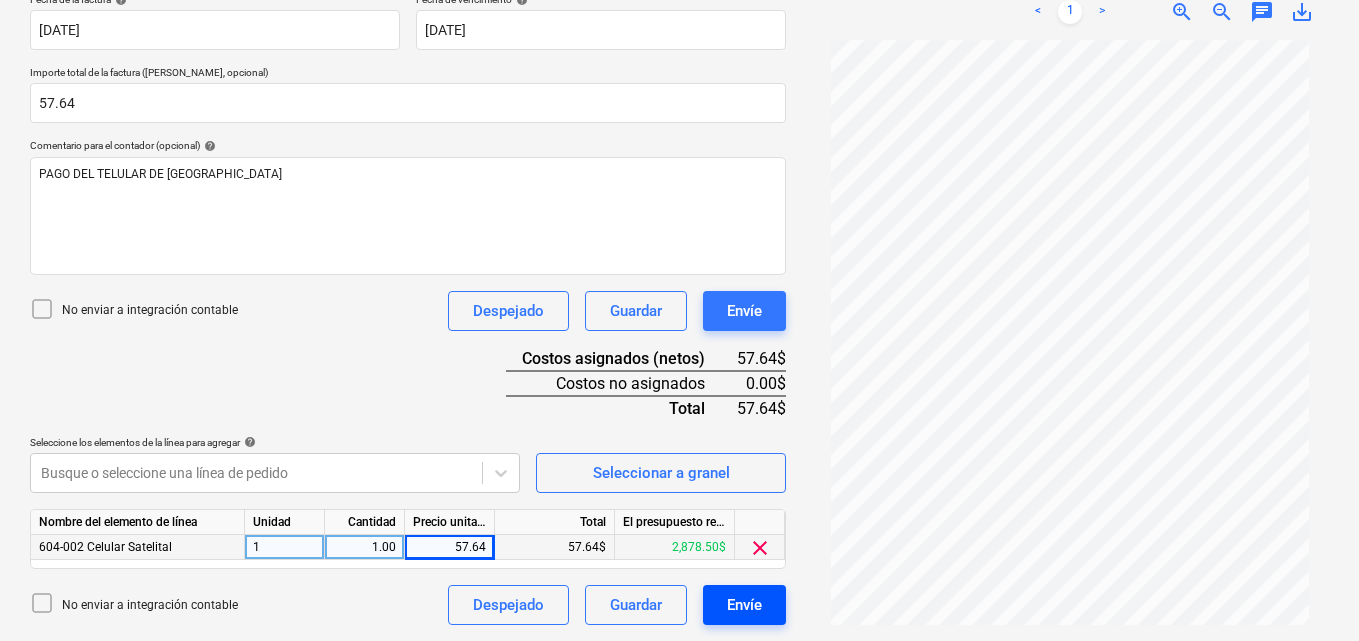 type on "PAGO DEL TELULAR" 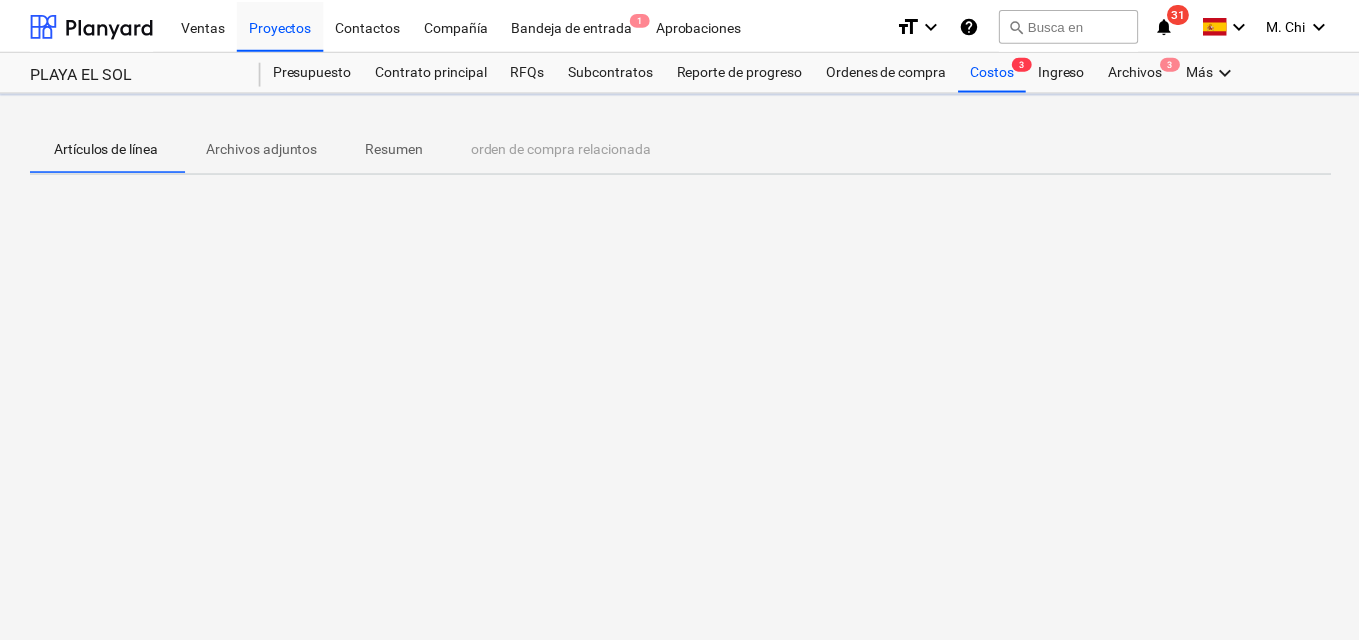 scroll, scrollTop: 0, scrollLeft: 0, axis: both 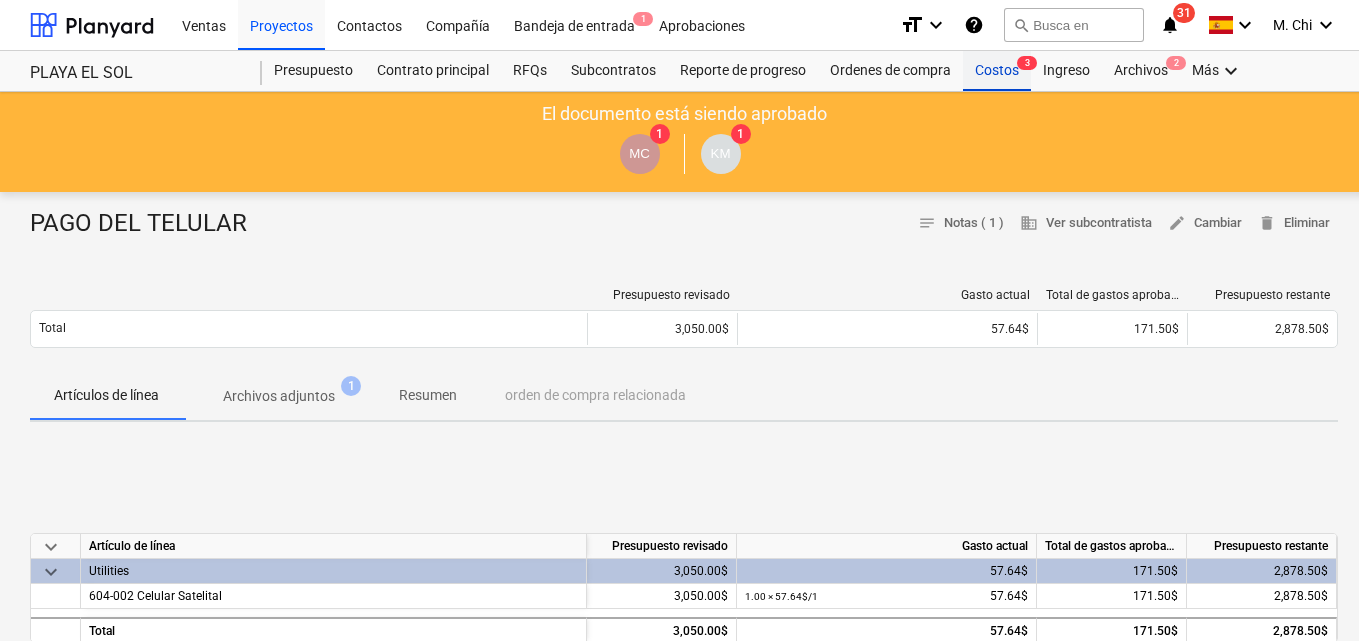 click on "Costos 3" at bounding box center (997, 71) 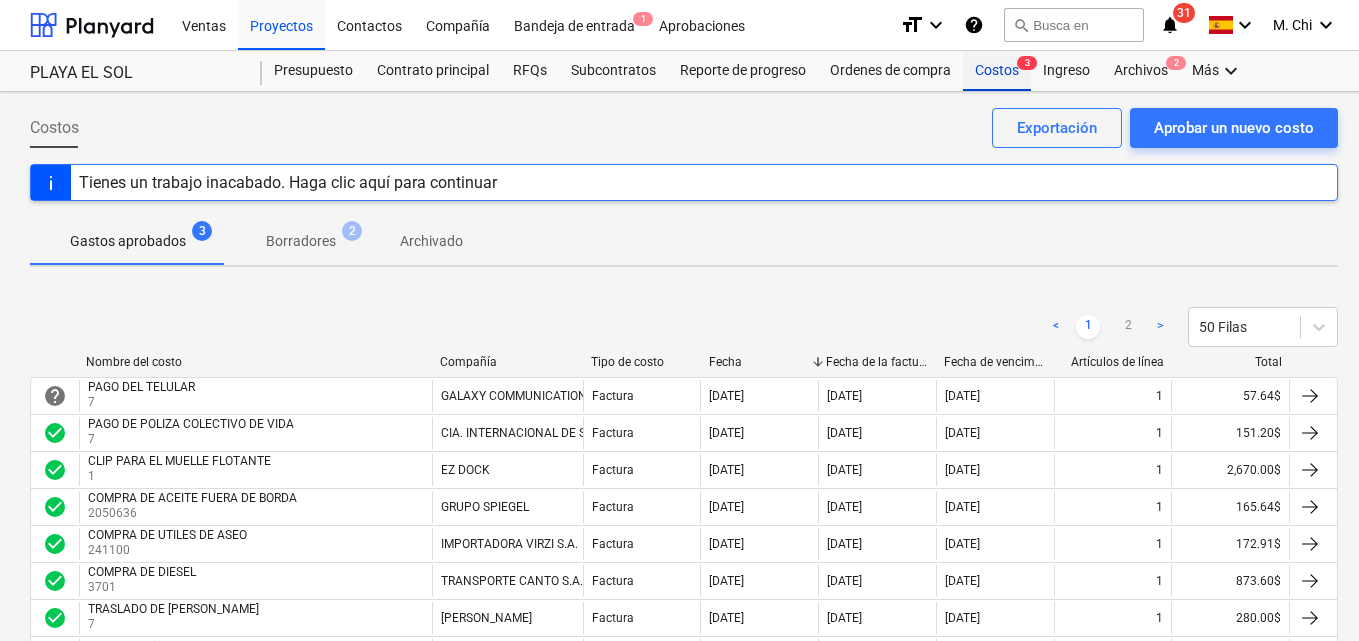 click on "Costos 3" at bounding box center [997, 71] 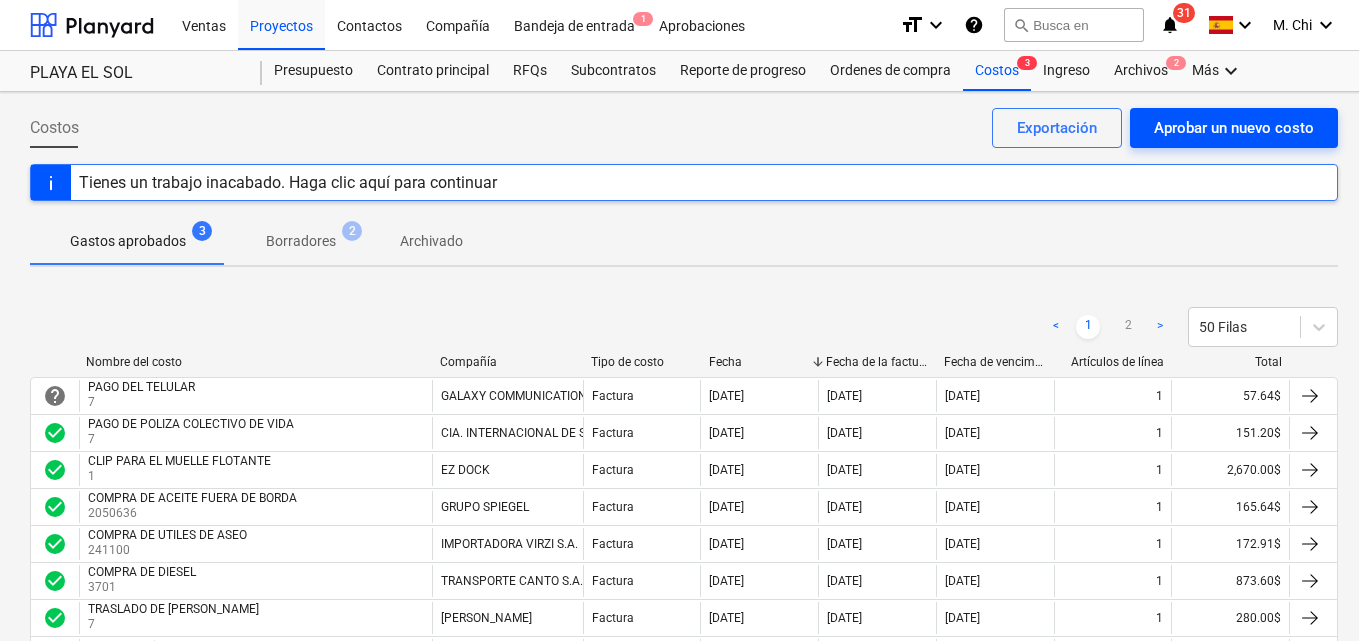 click on "Aprobar un nuevo costo" at bounding box center (1234, 128) 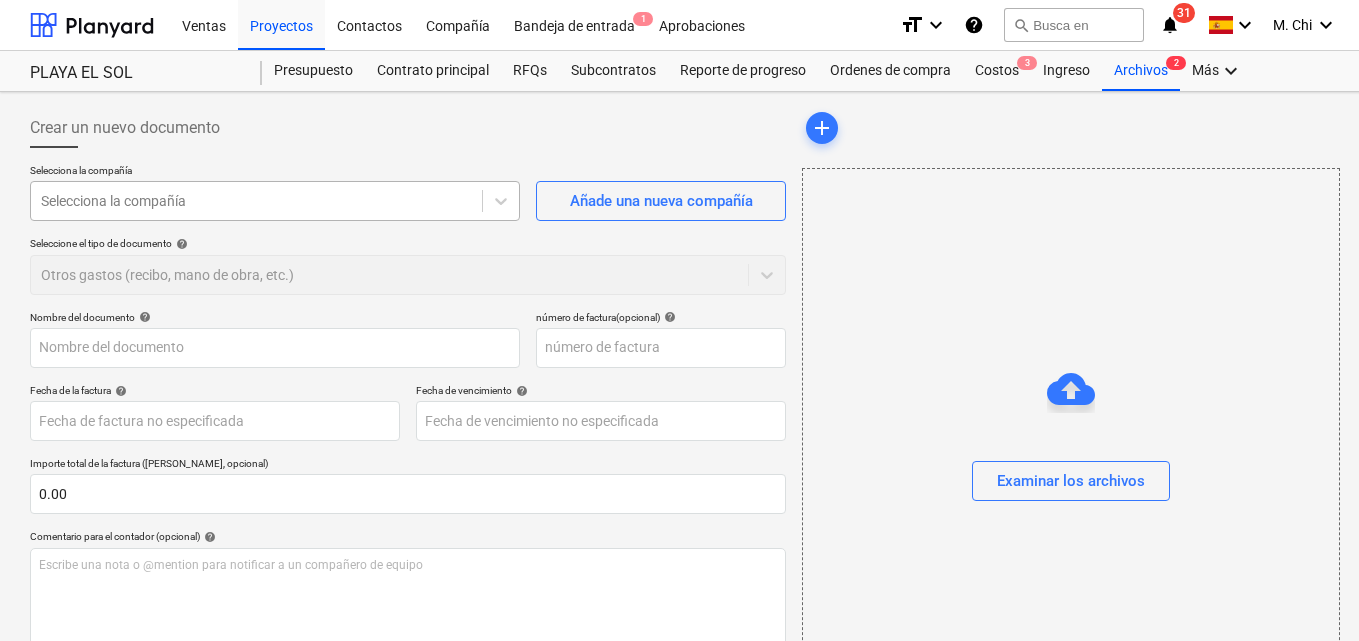 click on "Selecciona la compañía" at bounding box center (256, 201) 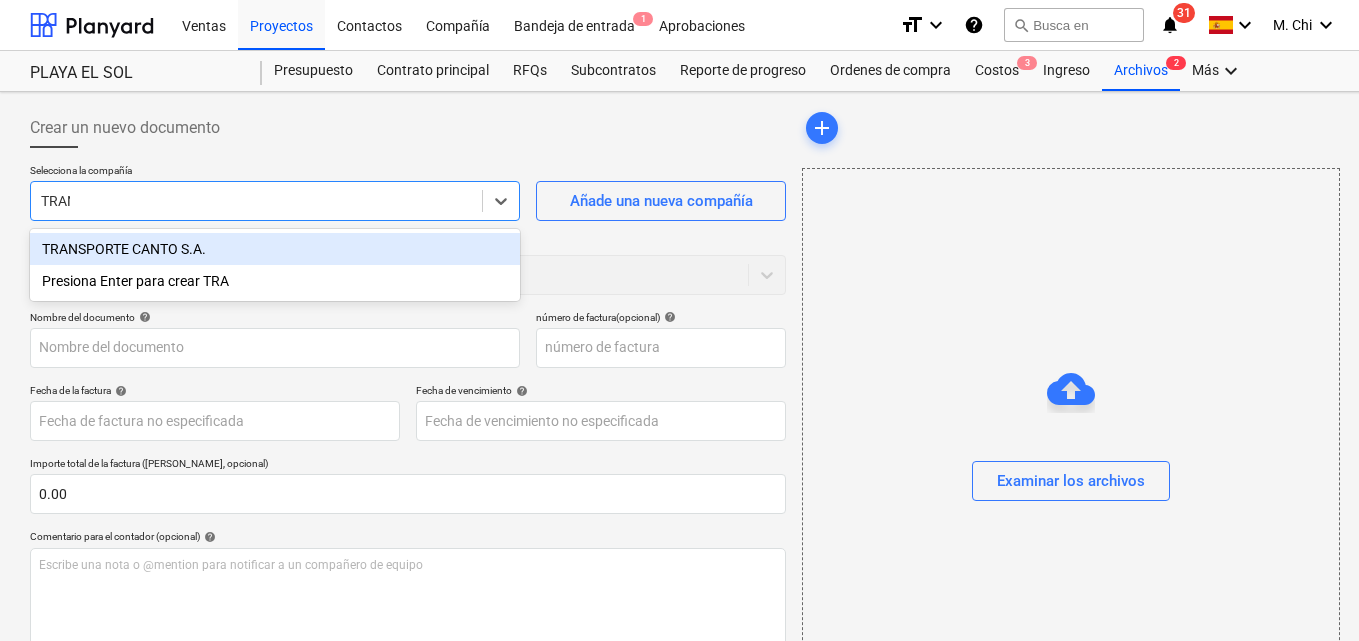 type on "TRANS" 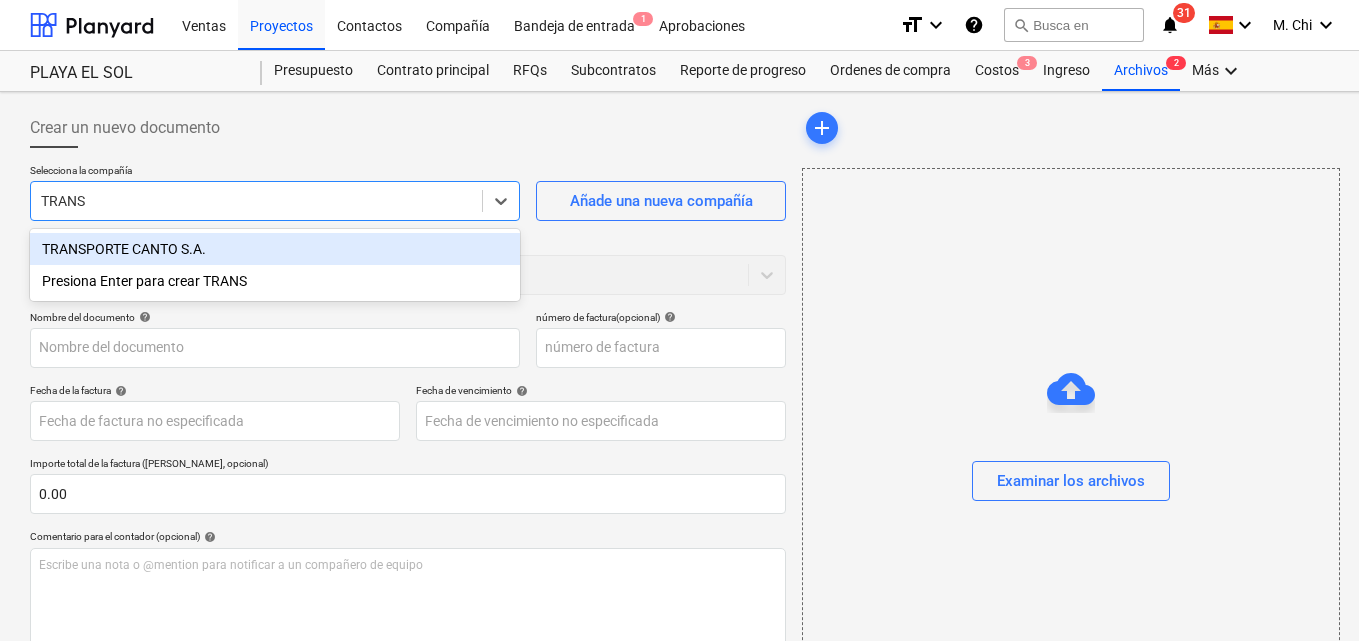 click on "TRANSPORTE CANTO S.A." at bounding box center [275, 249] 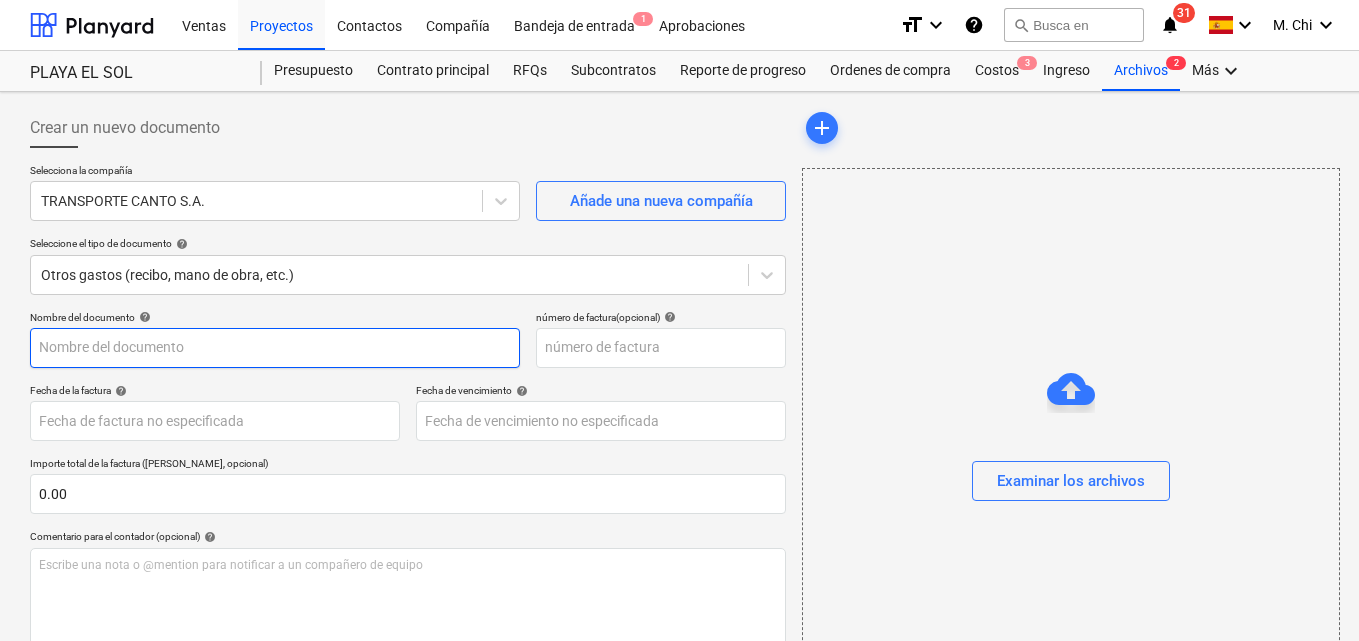 click at bounding box center (275, 348) 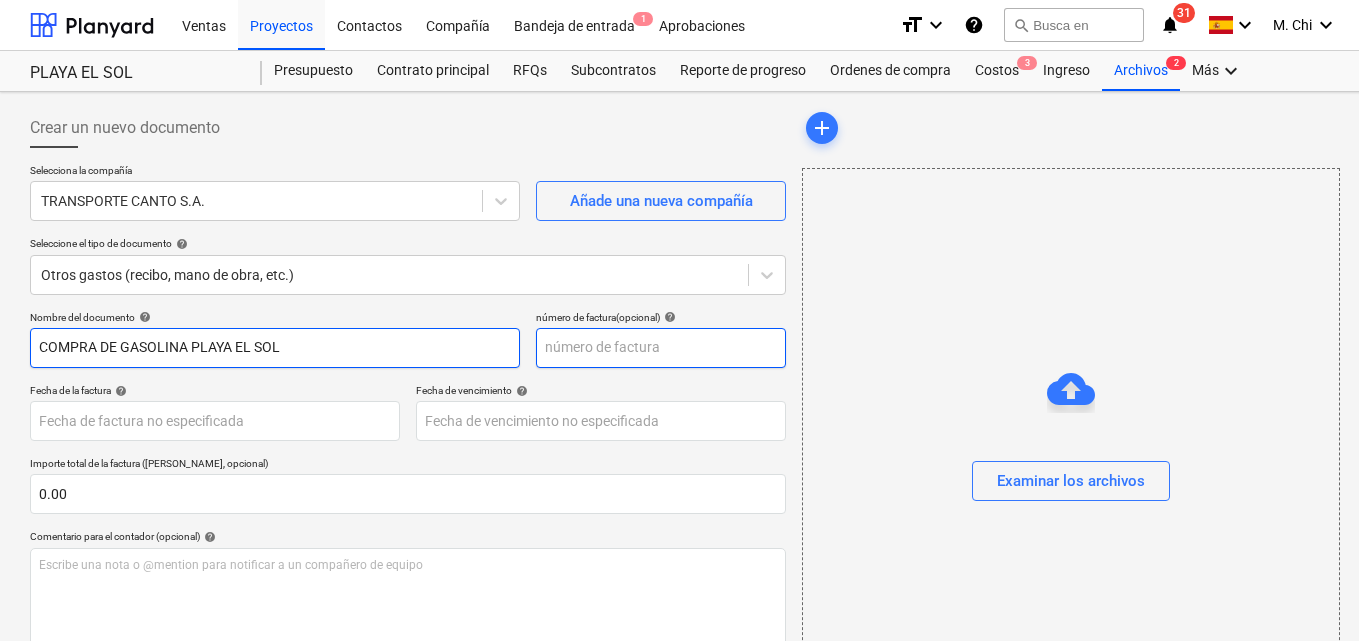 type on "COMPRA DE GASOLINA PLAYA EL SOL" 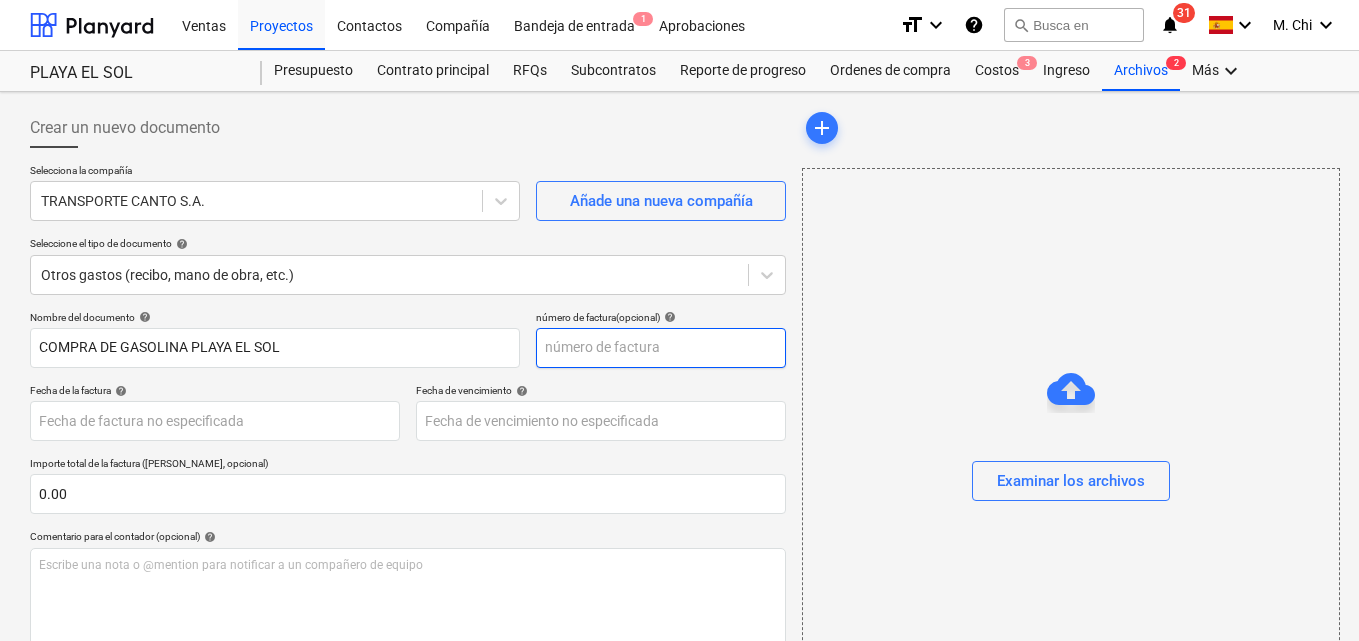 drag, startPoint x: 580, startPoint y: 351, endPoint x: 596, endPoint y: 346, distance: 16.763054 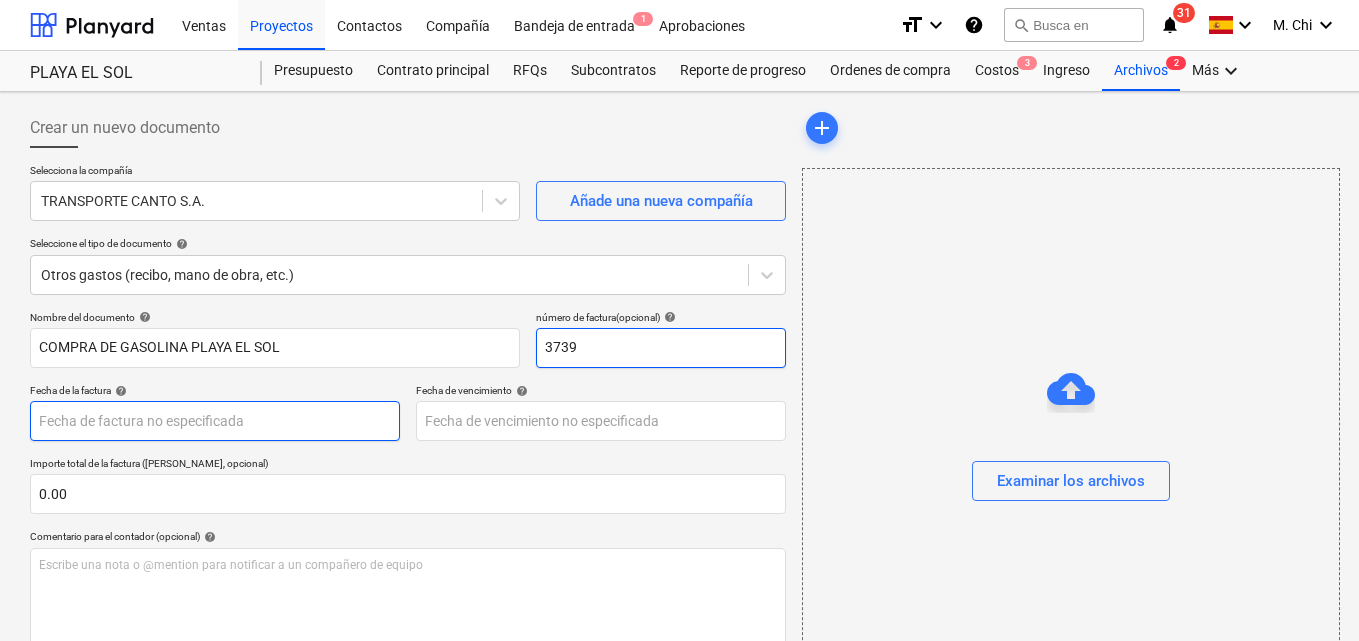 type on "3739" 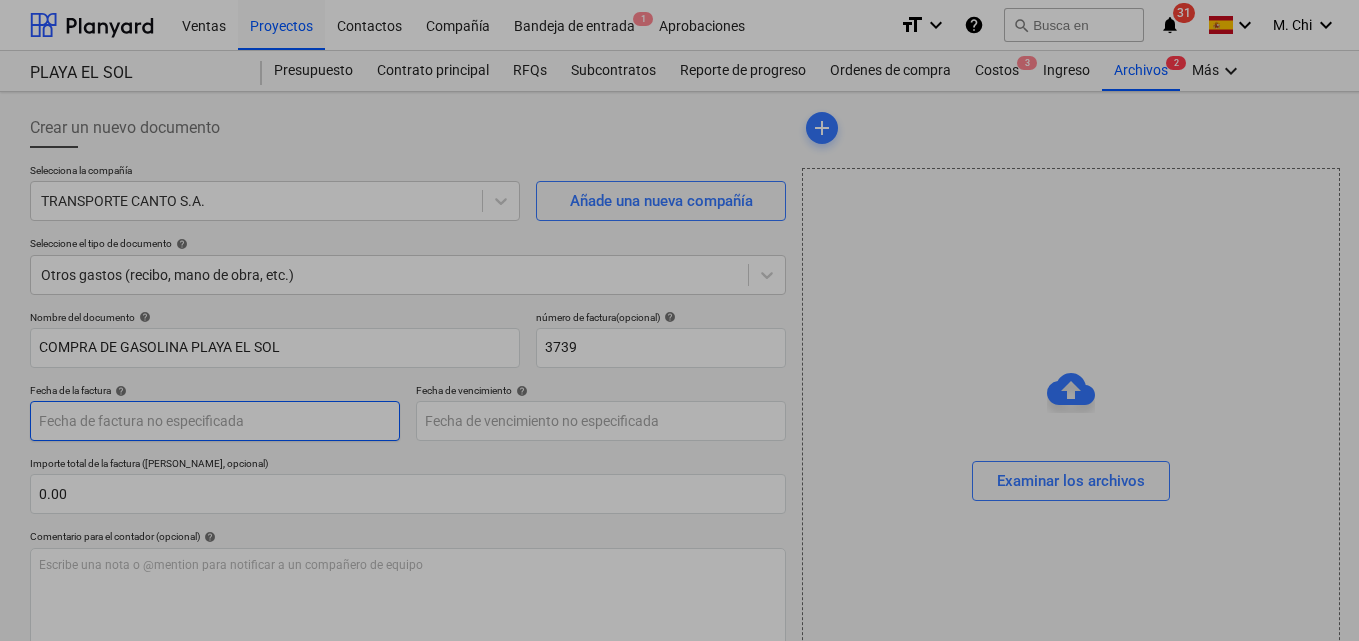 click on "Ventas Proyectos Contactos Compañía Bandeja de entrada 1 Aprobaciones format_size keyboard_arrow_down help search Busca en notifications 31 keyboard_arrow_down M. Chi keyboard_arrow_down PLAYA EL SOL  Presupuesto Contrato principal RFQs Subcontratos Reporte de progreso Ordenes de compra Costos 3 Ingreso Archivos 2 Más keyboard_arrow_down Crear un nuevo documento Selecciona la compañía TRANSPORTE CANTO S.A.   Añade una nueva compañía Seleccione el tipo de documento help Otros gastos (recibo, mano de obra, etc.) Nombre del documento help COMPRA DE GASOLINA PLAYA EL SOL número de factura  (opcional) help 3739 Fecha de la factura help Press the down arrow key to interact with the calendar and
select a date. Press the question mark key to get the keyboard shortcuts for changing dates. Fecha de vencimiento help Press the down arrow key to interact with the calendar and
select a date. Press the question mark key to get the keyboard shortcuts for changing dates. 0.00 help ﻿ Despejado Guardar help" at bounding box center (679, 320) 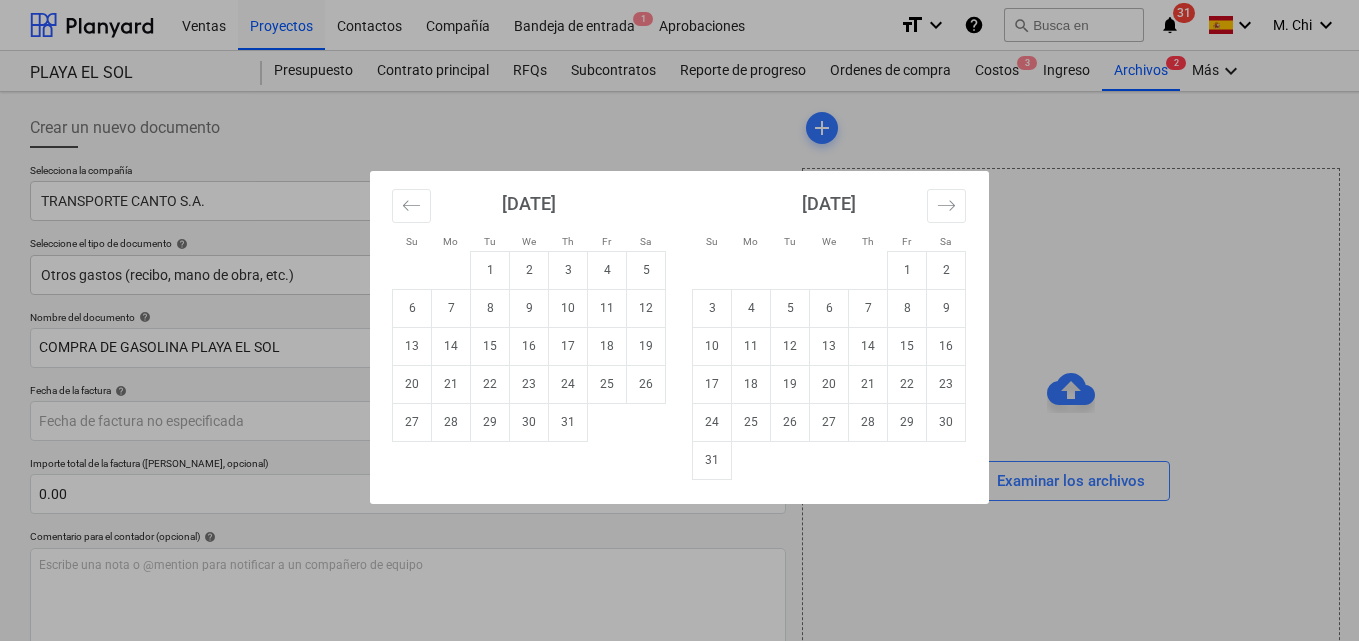 click on "16" at bounding box center (529, 346) 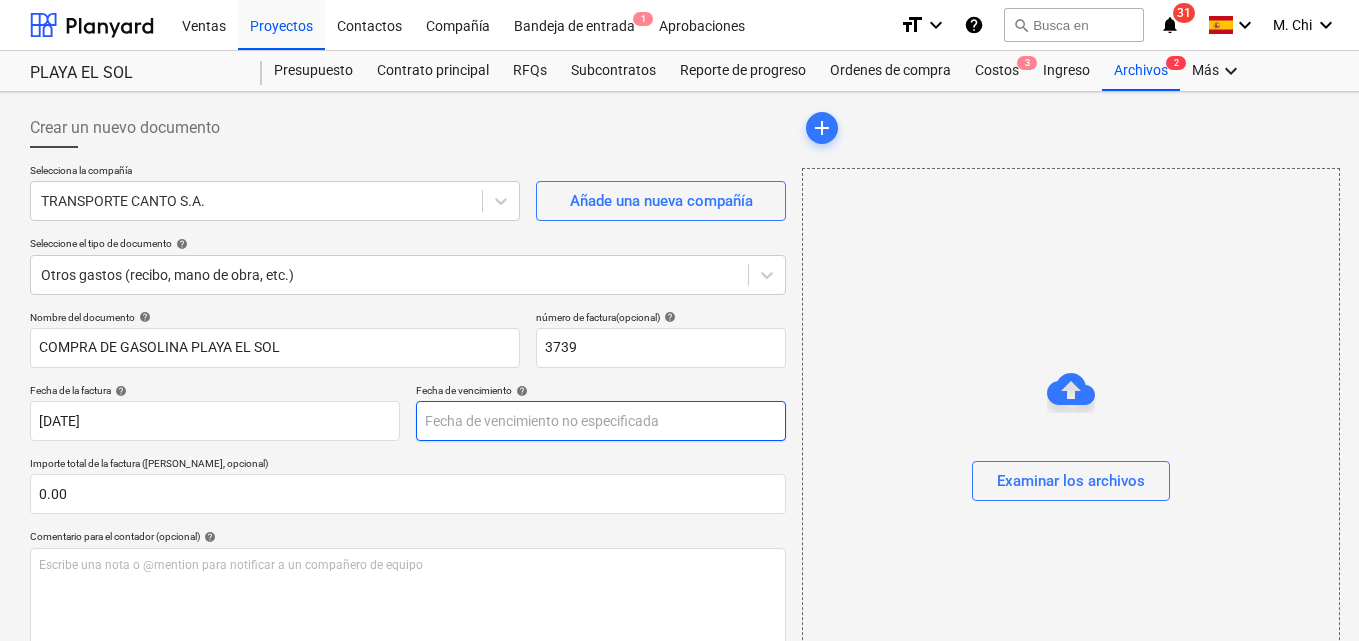 click on "Ventas Proyectos Contactos Compañía Bandeja de entrada 1 Aprobaciones format_size keyboard_arrow_down help search Busca en notifications 31 keyboard_arrow_down M. Chi keyboard_arrow_down PLAYA EL SOL  Presupuesto Contrato principal RFQs Subcontratos Reporte de progreso Ordenes de compra Costos 3 Ingreso Archivos 2 Más keyboard_arrow_down Crear un nuevo documento Selecciona la compañía TRANSPORTE CANTO S.A.   Añade una nueva compañía Seleccione el tipo de documento help Otros gastos (recibo, mano de obra, etc.) Nombre del documento help COMPRA DE GASOLINA PLAYA EL SOL número de factura  (opcional) help 3739 Fecha de la factura help 16 Jul 2025 16.07.2025 Press the down arrow key to interact with the calendar and
select a date. Press the question mark key to get the keyboard shortcuts for changing dates. Fecha de vencimiento help Press the down arrow key to interact with the calendar and
select a date. Press the question mark key to get the keyboard shortcuts for changing dates. 0.00 help ﻿" at bounding box center [679, 320] 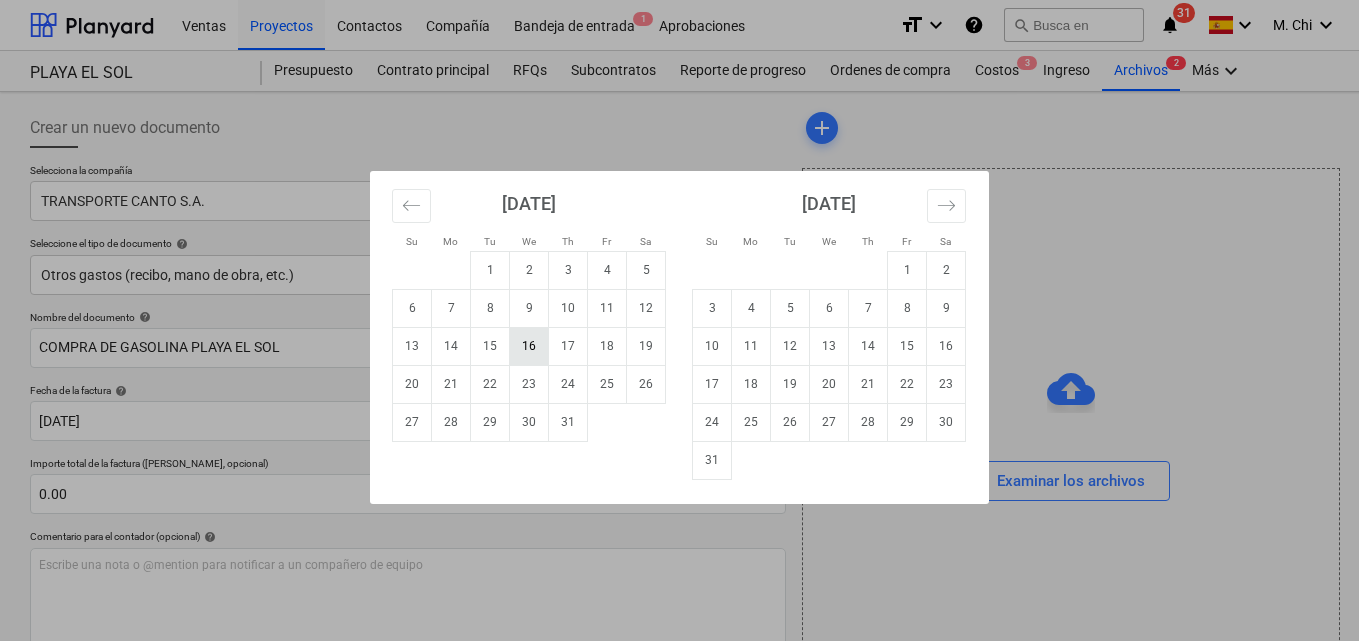 click on "16" at bounding box center (529, 346) 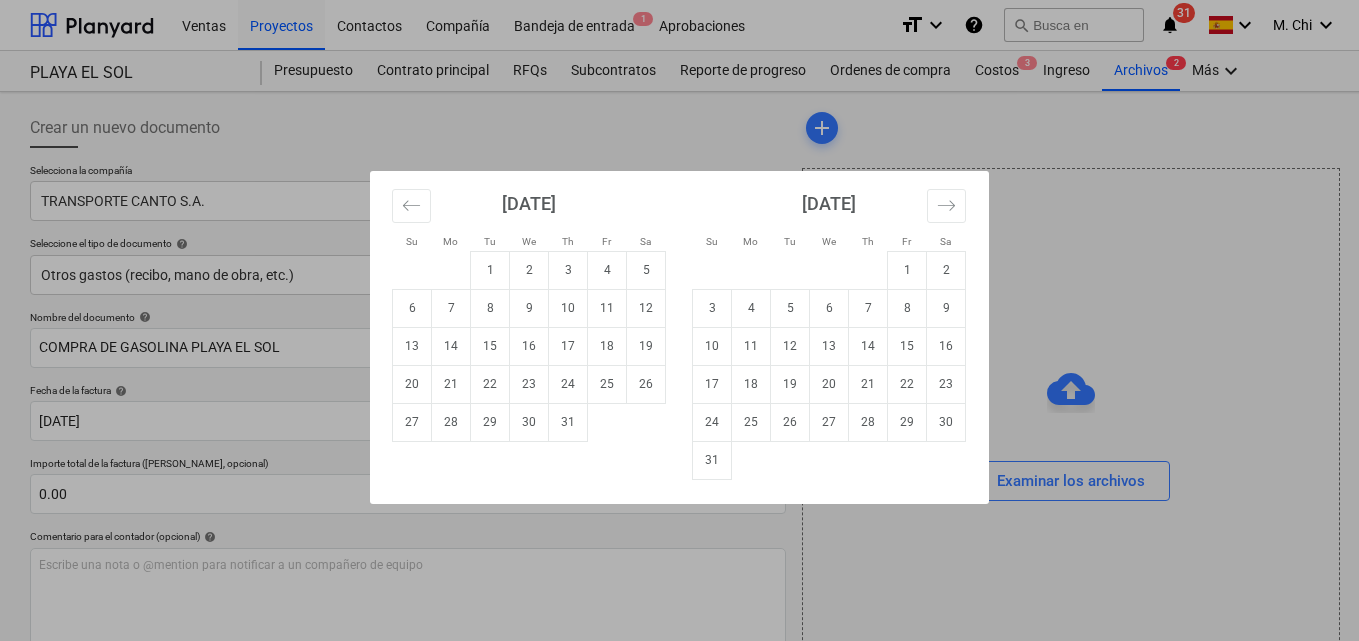 type on "[DATE]" 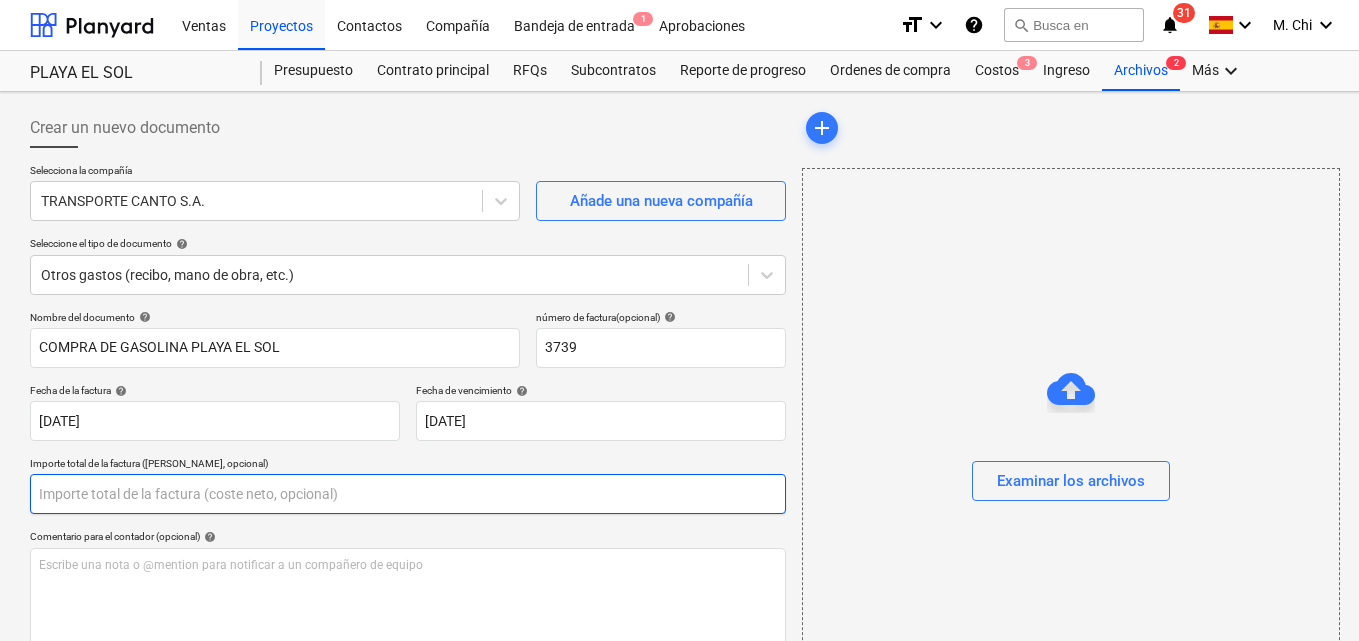 click at bounding box center [408, 494] 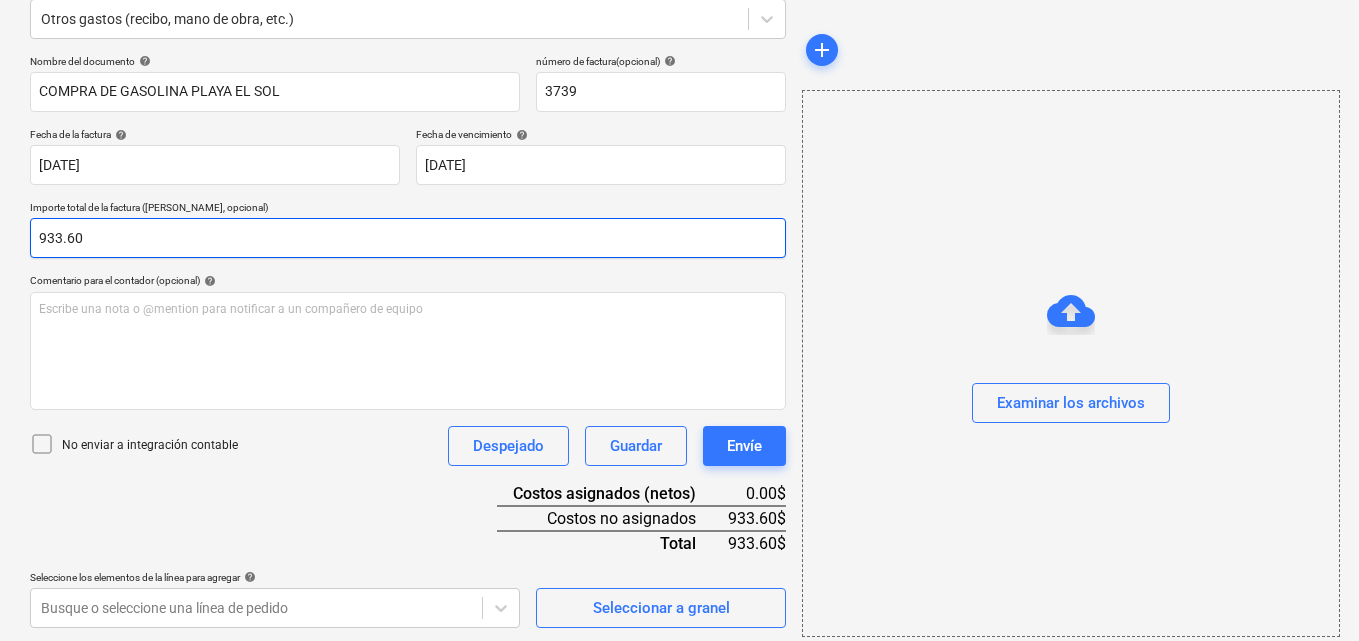 scroll, scrollTop: 259, scrollLeft: 0, axis: vertical 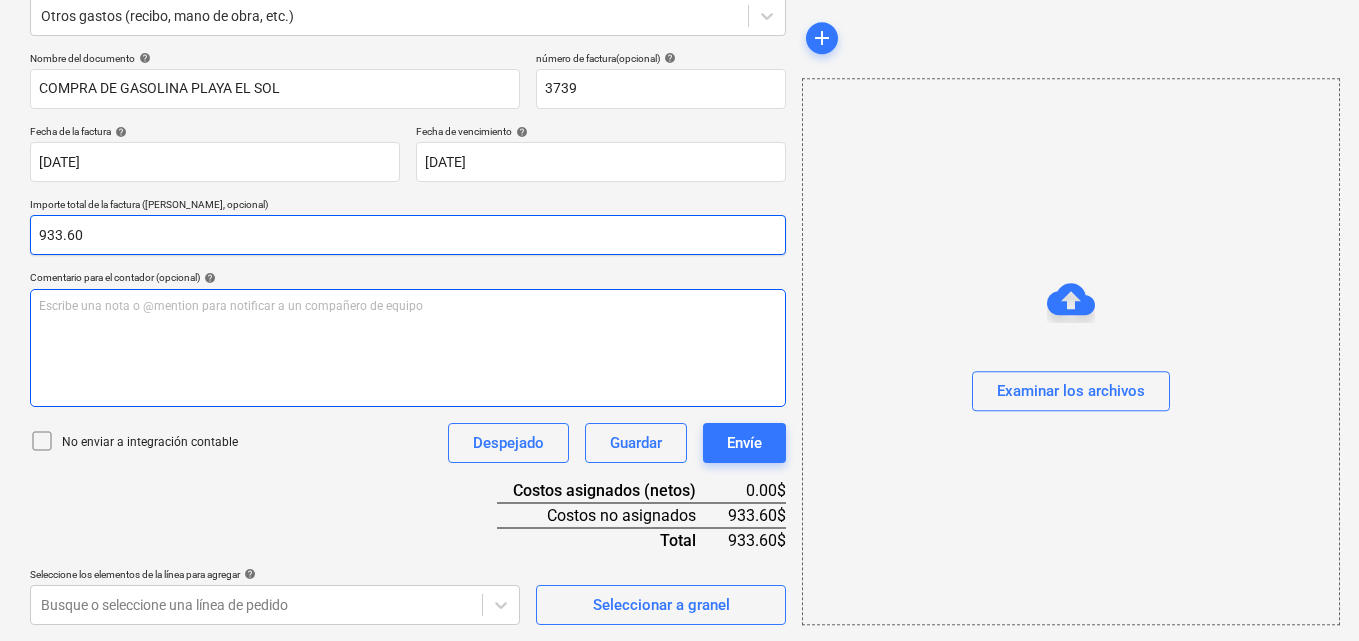 type on "933.60" 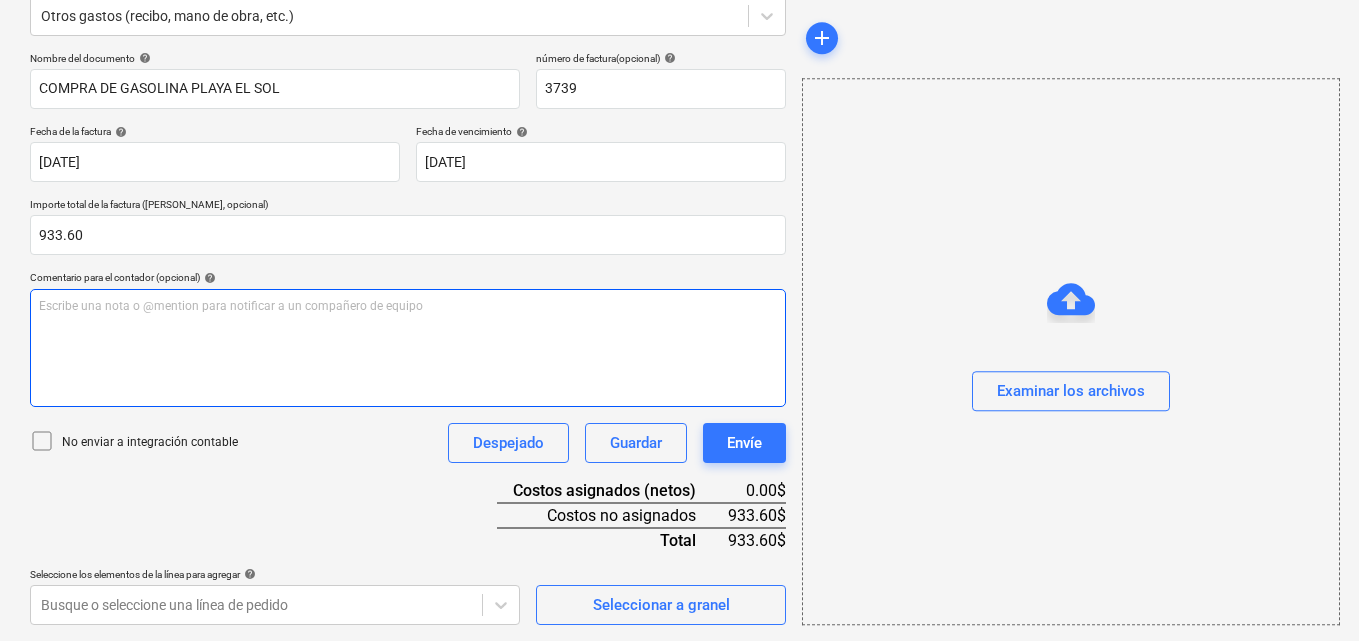 click on "Escribe una nota o @mention para notificar a un compañero de equipo ﻿" at bounding box center (408, 348) 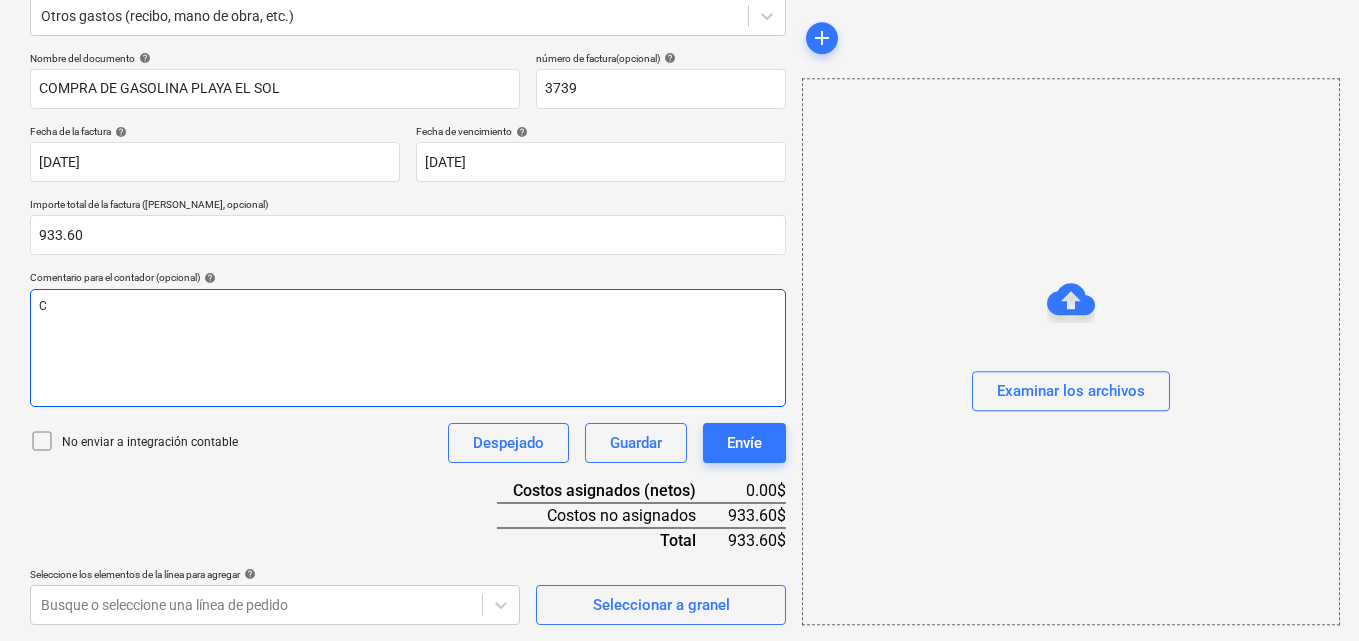 type 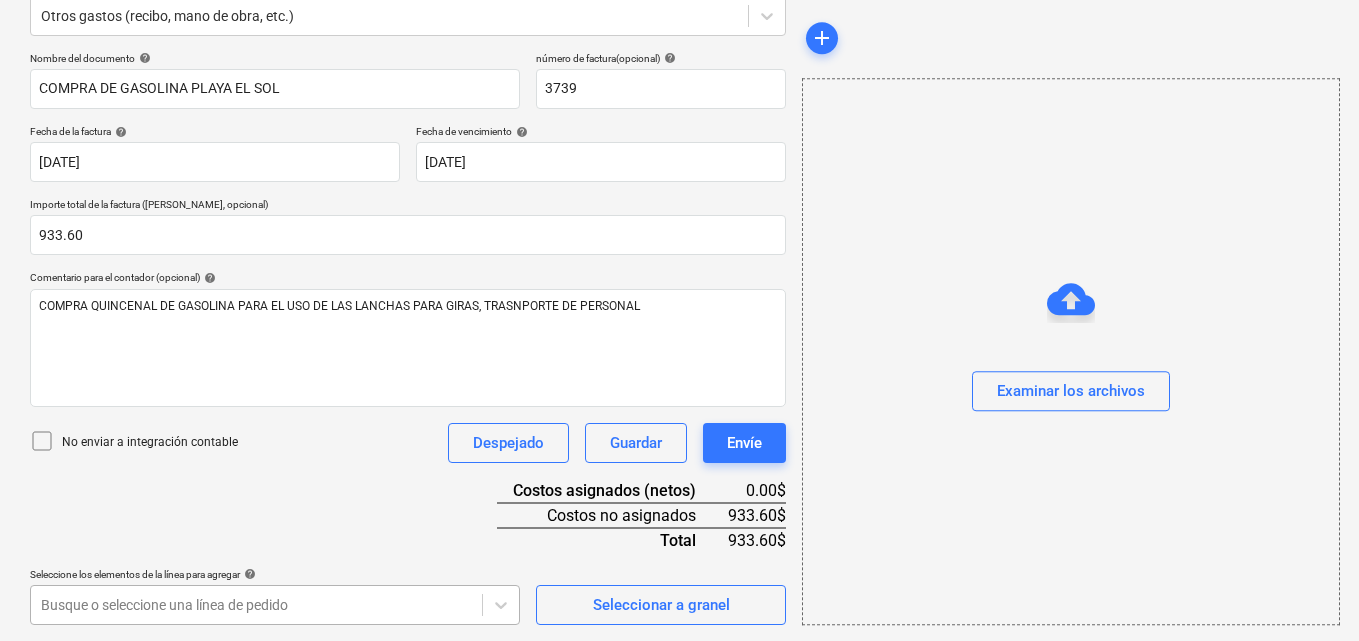 click on "Ventas Proyectos Contactos Compañía Bandeja de entrada 1 Aprobaciones format_size keyboard_arrow_down help search Busca en notifications 31 keyboard_arrow_down M. Chi keyboard_arrow_down PLAYA EL SOL  Presupuesto Contrato principal RFQs Subcontratos Reporte de progreso Ordenes de compra Costos 3 Ingreso Archivos 2 Más keyboard_arrow_down Crear un nuevo documento Selecciona la compañía TRANSPORTE CANTO S.A.   Añade una nueva compañía Seleccione el tipo de documento help Otros gastos (recibo, mano de obra, etc.) Nombre del documento help COMPRA DE GASOLINA PLAYA EL SOL número de factura  (opcional) help 3739 Fecha de la factura help 16 Jul 2025 16.07.2025 Press the down arrow key to interact with the calendar and
select a date. Press the question mark key to get the keyboard shortcuts for changing dates. Fecha de vencimiento help 16 Jul 2025 16.07.2025 Importe total de la factura (coste neto, opcional) 933.60 Comentario para el contador (opcional) help No enviar a integración contable Guardar" at bounding box center [679, 61] 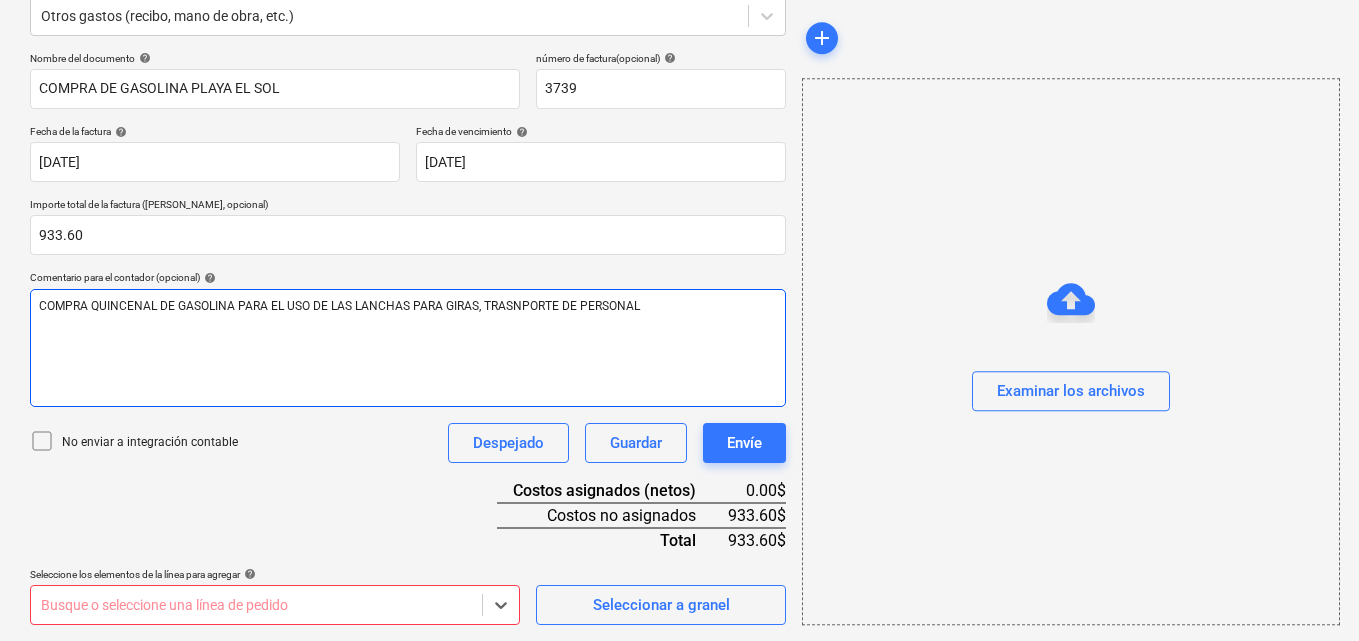 scroll, scrollTop: 259, scrollLeft: 0, axis: vertical 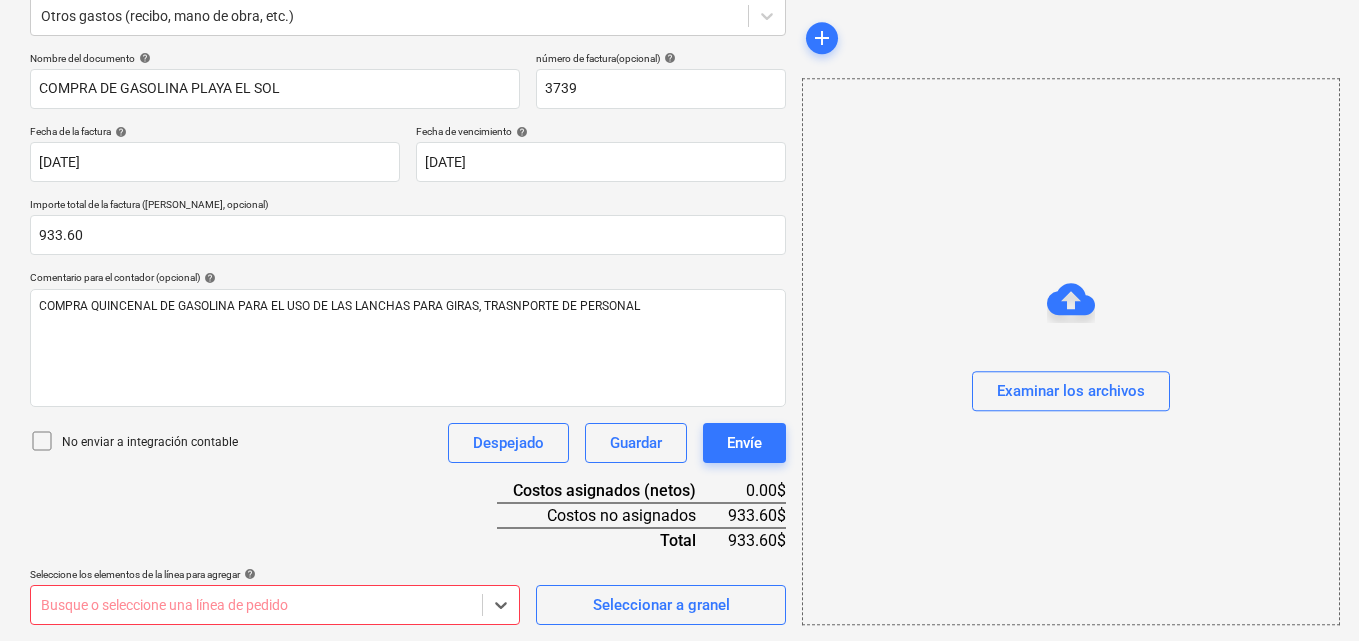 click on "Ventas Proyectos Contactos Compañía Bandeja de entrada 1 Aprobaciones format_size keyboard_arrow_down help search Busca en notifications 31 keyboard_arrow_down M. Chi keyboard_arrow_down PLAYA EL SOL  Presupuesto Contrato principal RFQs Subcontratos Reporte de progreso Ordenes de compra Costos 3 Ingreso Archivos 2 Más keyboard_arrow_down Crear un nuevo documento Selecciona la compañía TRANSPORTE CANTO S.A.   Añade una nueva compañía Seleccione el tipo de documento help Otros gastos (recibo, mano de obra, etc.) Nombre del documento help COMPRA DE GASOLINA PLAYA EL SOL número de factura  (opcional) help 3739 Fecha de la factura help 16 Jul 2025 16.07.2025 Press the down arrow key to interact with the calendar and
select a date. Press the question mark key to get the keyboard shortcuts for changing dates. Fecha de vencimiento help 16 Jul 2025 16.07.2025 Importe total de la factura (coste neto, opcional) 933.60 Comentario para el contador (opcional) help No enviar a integración contable Guardar" at bounding box center (679, 61) 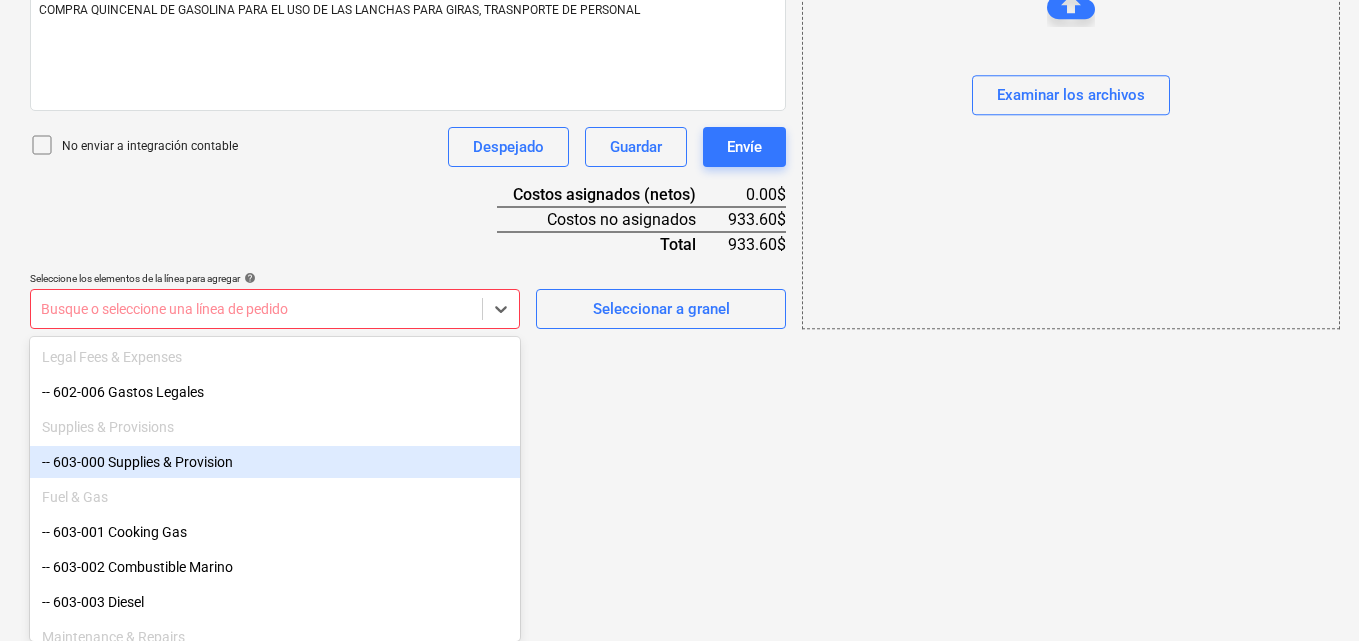 scroll, scrollTop: 700, scrollLeft: 0, axis: vertical 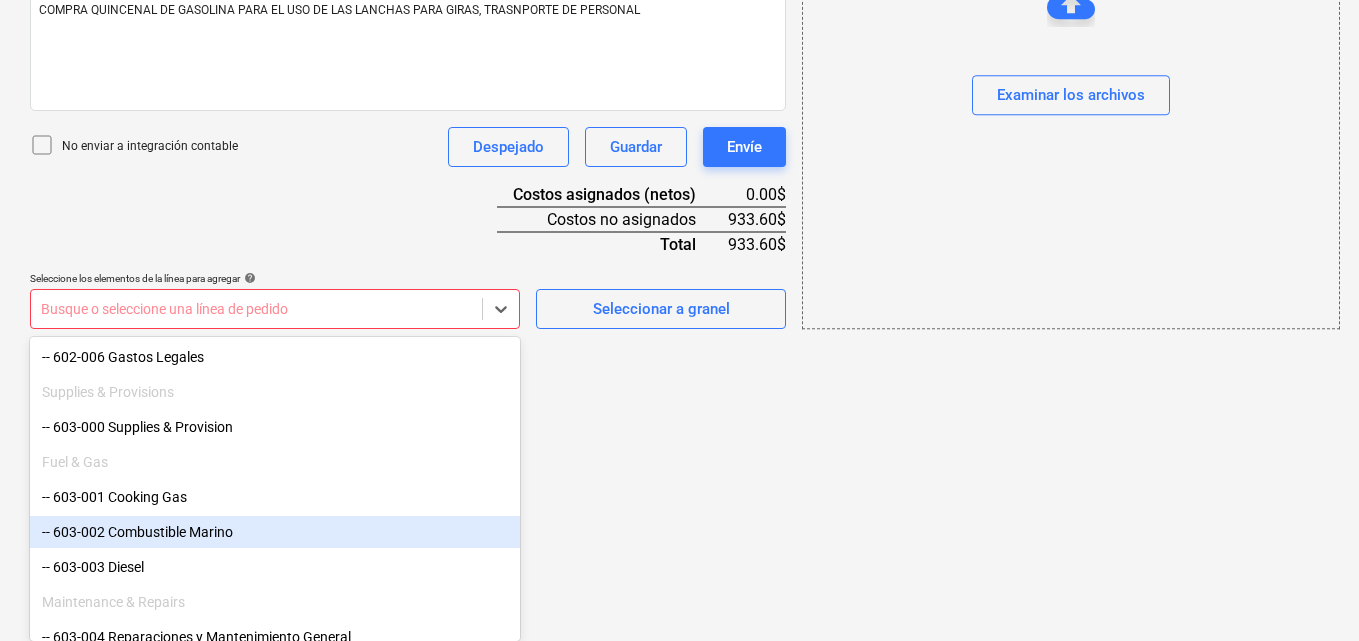 click on "--  603-002 Combustible Marino" at bounding box center [275, 532] 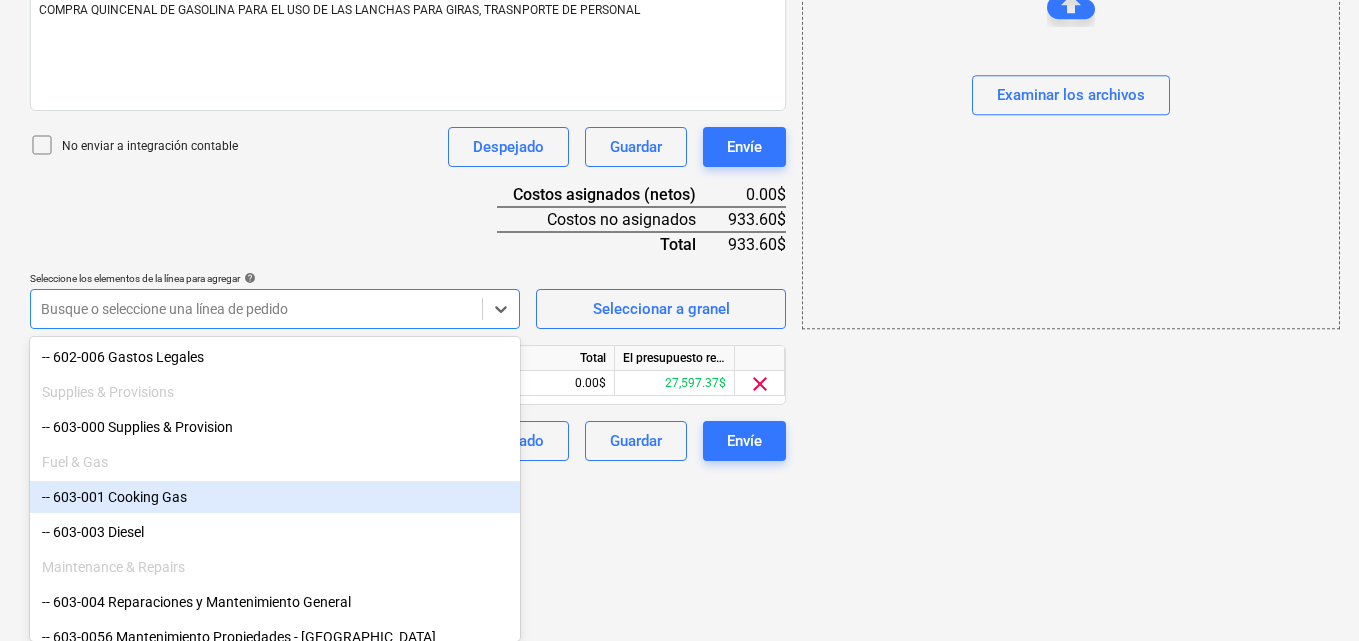 click on "Ventas Proyectos Contactos Compañía Bandeja de entrada 1 Aprobaciones format_size keyboard_arrow_down help search Busca en notifications 31 keyboard_arrow_down M. Chi keyboard_arrow_down PLAYA EL SOL  Presupuesto Contrato principal RFQs Subcontratos Reporte de progreso Ordenes de compra Costos 3 Ingreso Archivos 2 Más keyboard_arrow_down Crear un nuevo documento Selecciona la compañía TRANSPORTE CANTO S.A.   Añade una nueva compañía Seleccione el tipo de documento help Otros gastos (recibo, mano de obra, etc.) Nombre del documento help COMPRA DE GASOLINA PLAYA EL SOL número de factura  (opcional) help 3739 Fecha de la factura help 16 Jul 2025 16.07.2025 Press the down arrow key to interact with the calendar and
select a date. Press the question mark key to get the keyboard shortcuts for changing dates. Fecha de vencimiento help 16 Jul 2025 16.07.2025 Importe total de la factura (coste neto, opcional) 933.60 Comentario para el contador (opcional) help No enviar a integración contable add" at bounding box center (679, -235) 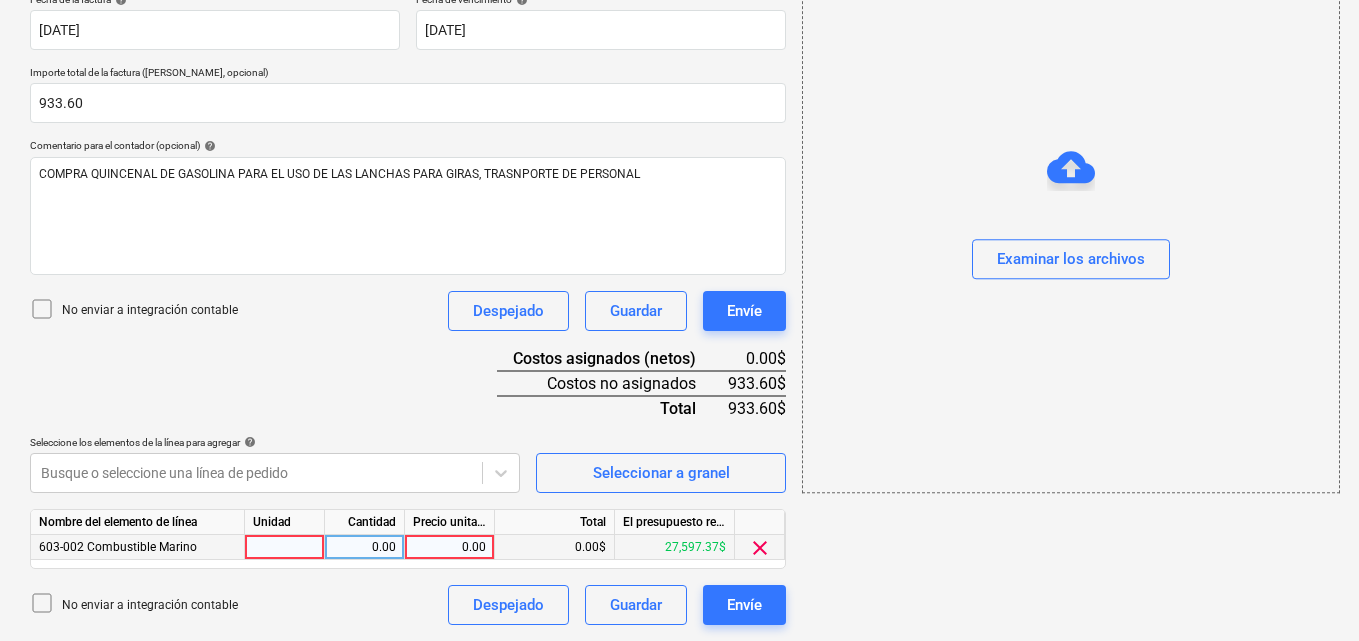 click at bounding box center (285, 547) 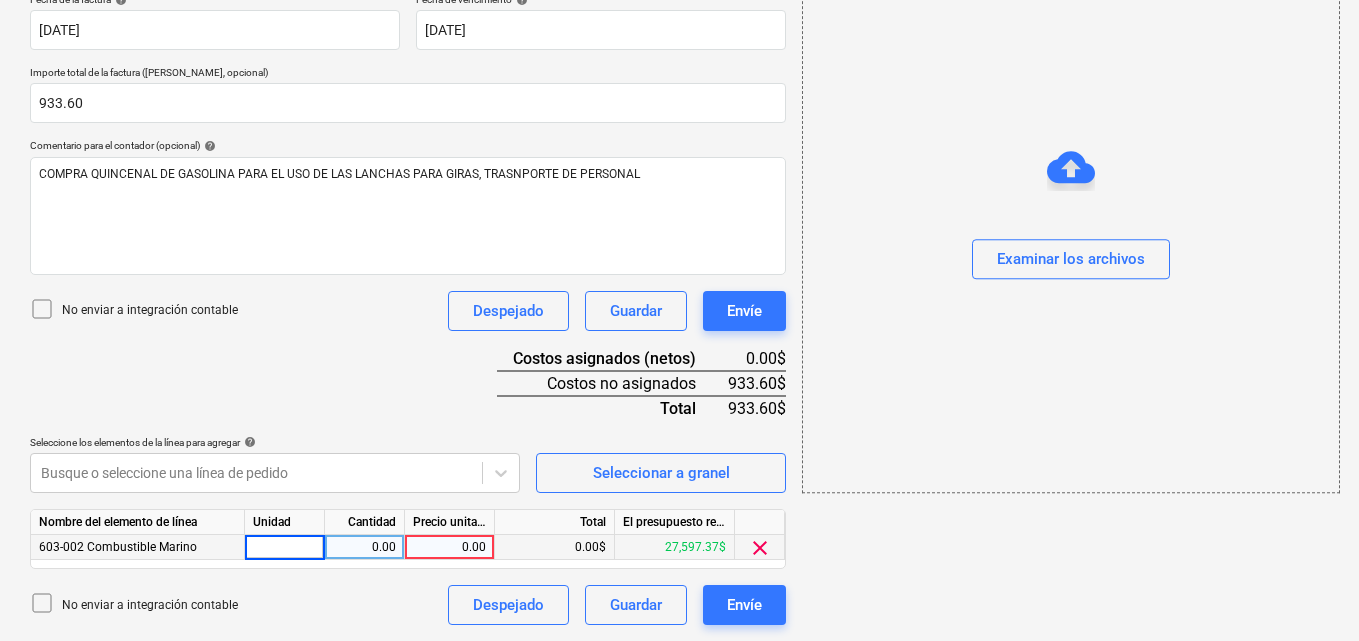 type on "1" 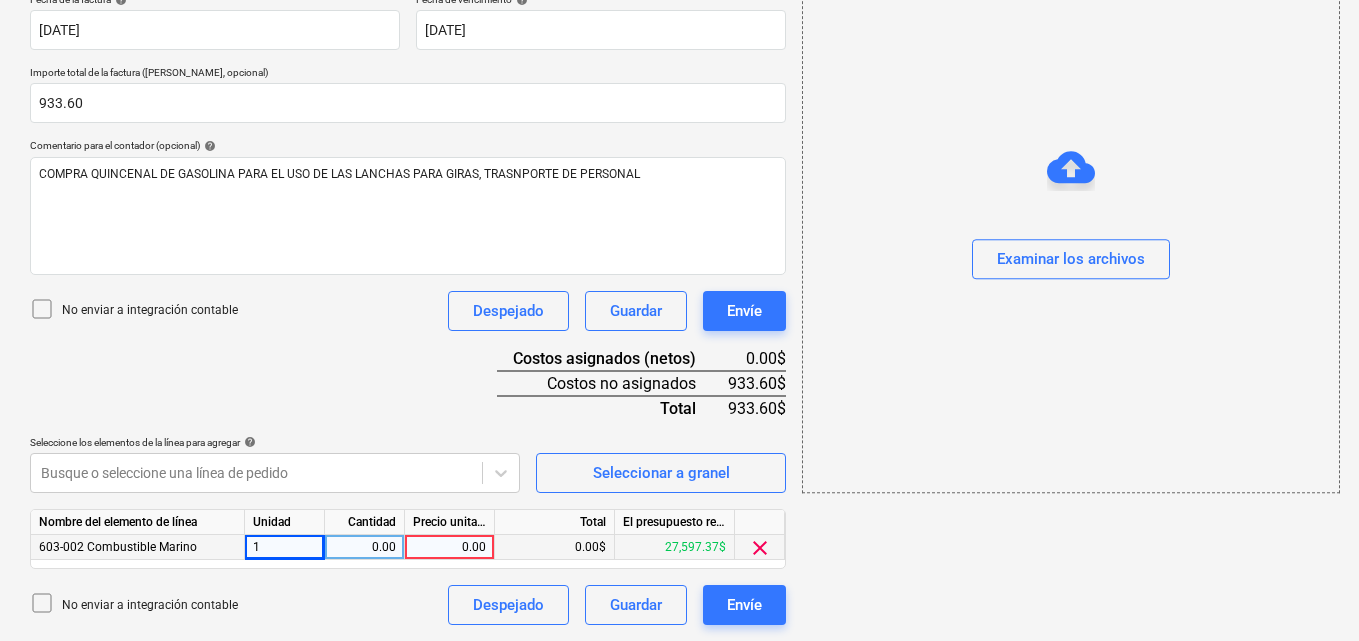 click on "0.00" at bounding box center [364, 547] 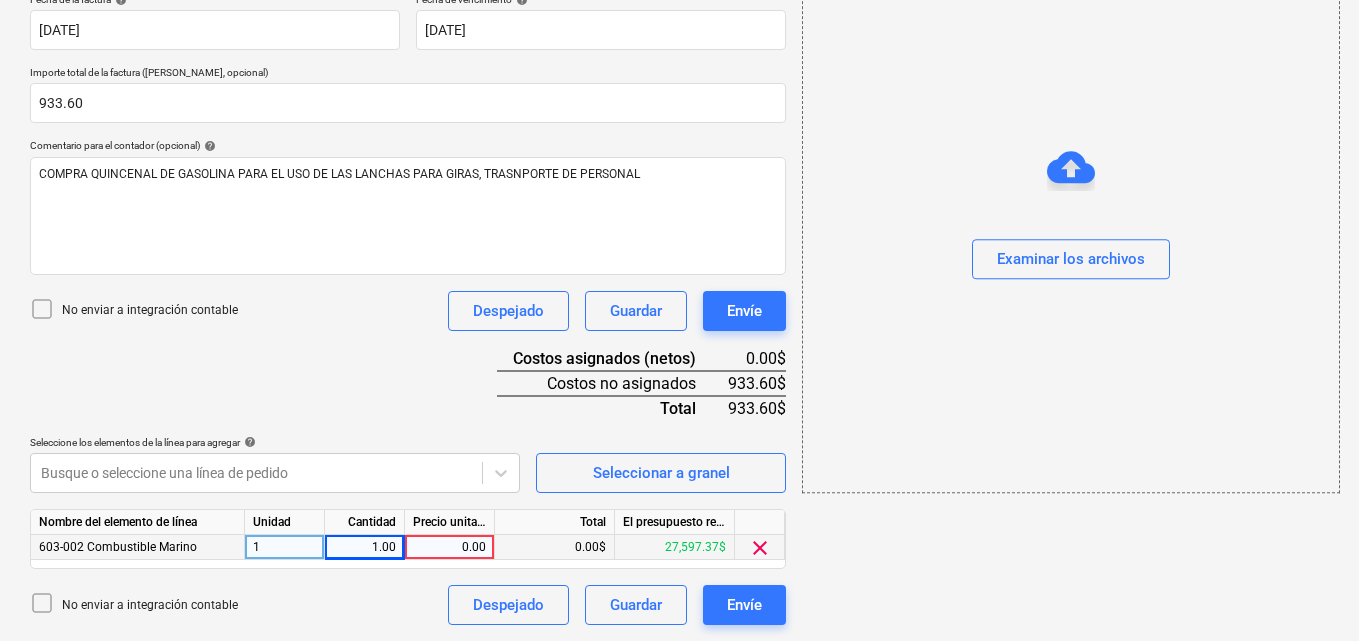 click on "0.00" at bounding box center [449, 547] 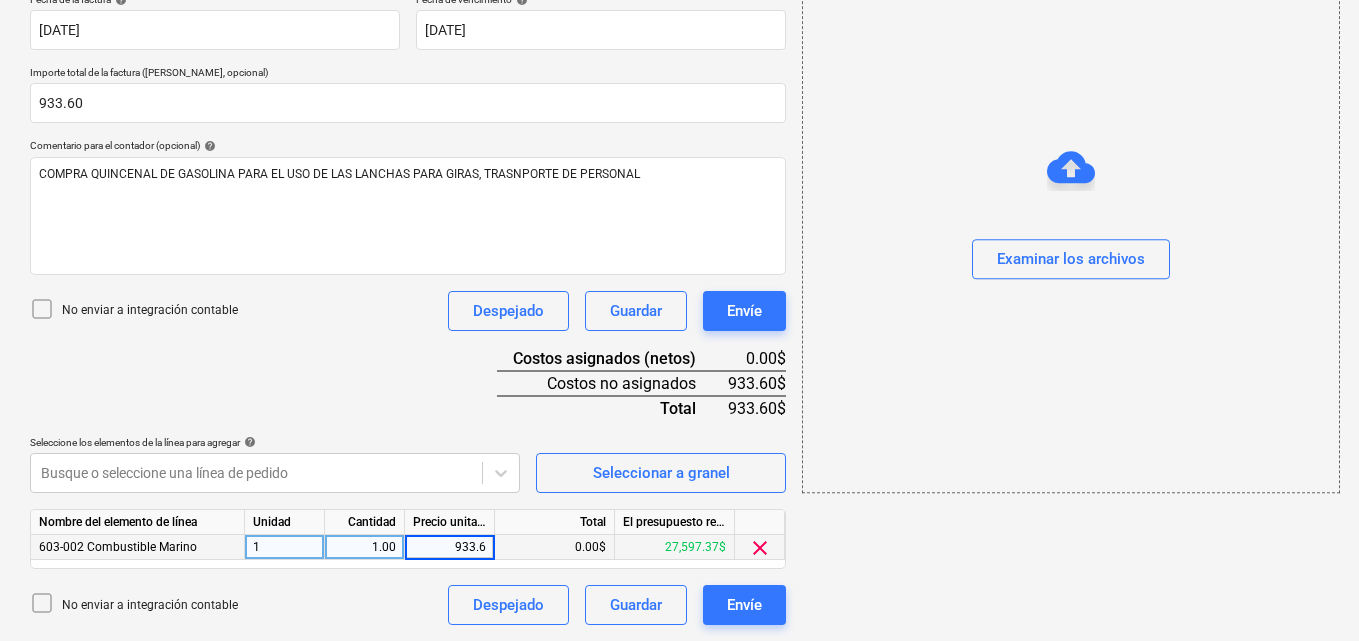 type on "933.60" 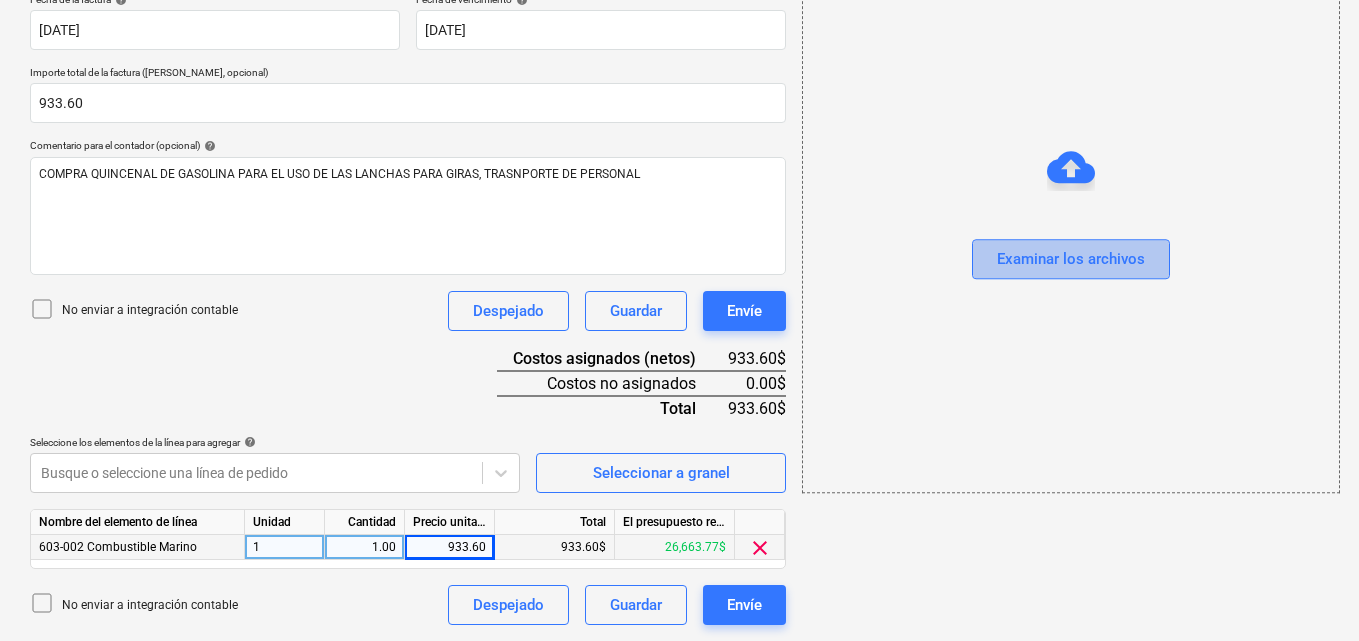 click on "Examinar los archivos" at bounding box center [1071, 260] 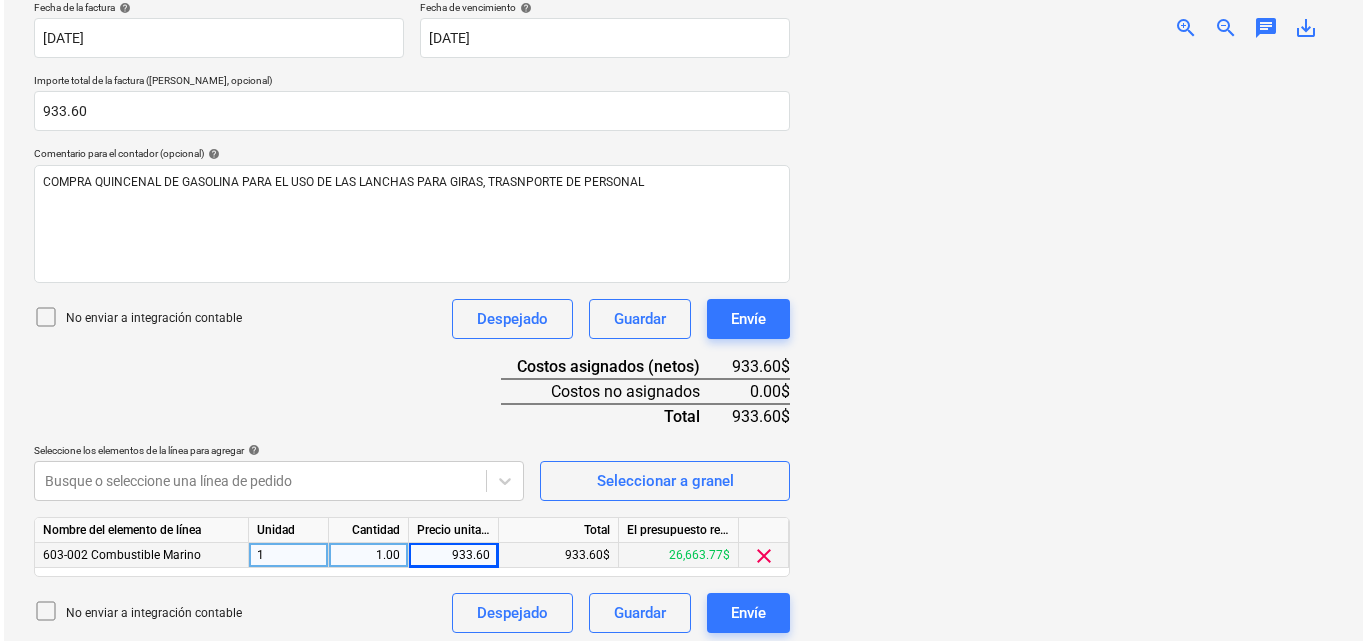 scroll, scrollTop: 391, scrollLeft: 0, axis: vertical 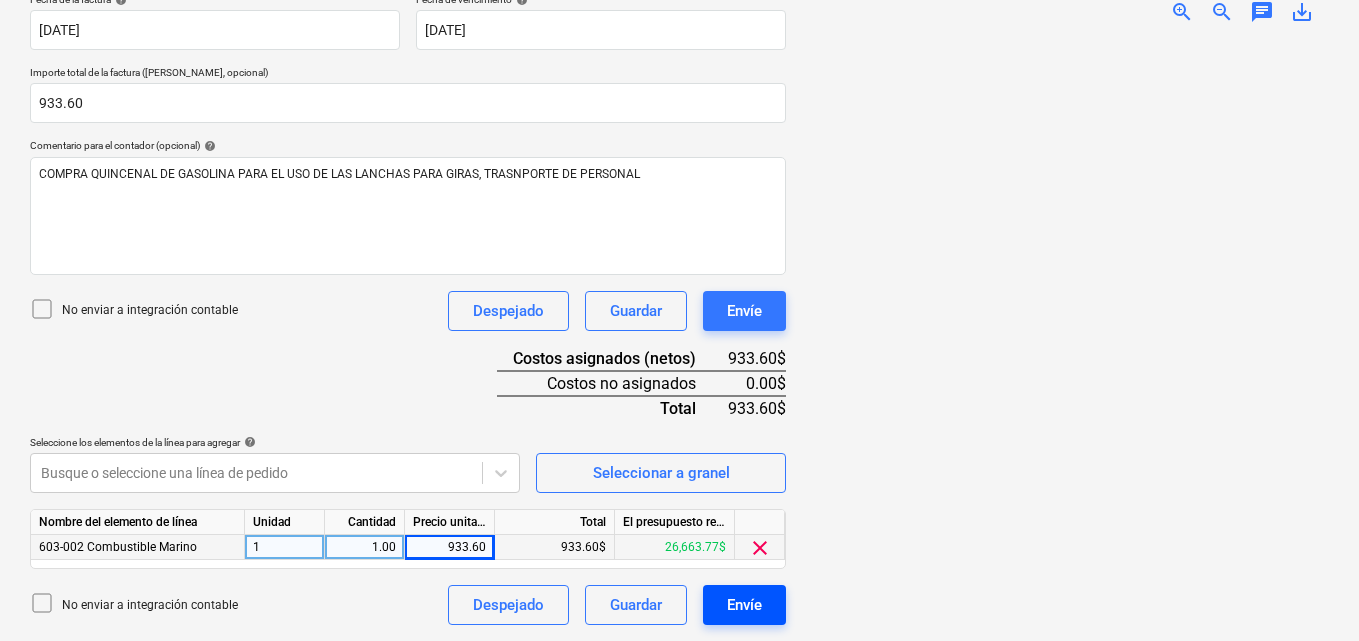 click on "Envíe" at bounding box center [744, 605] 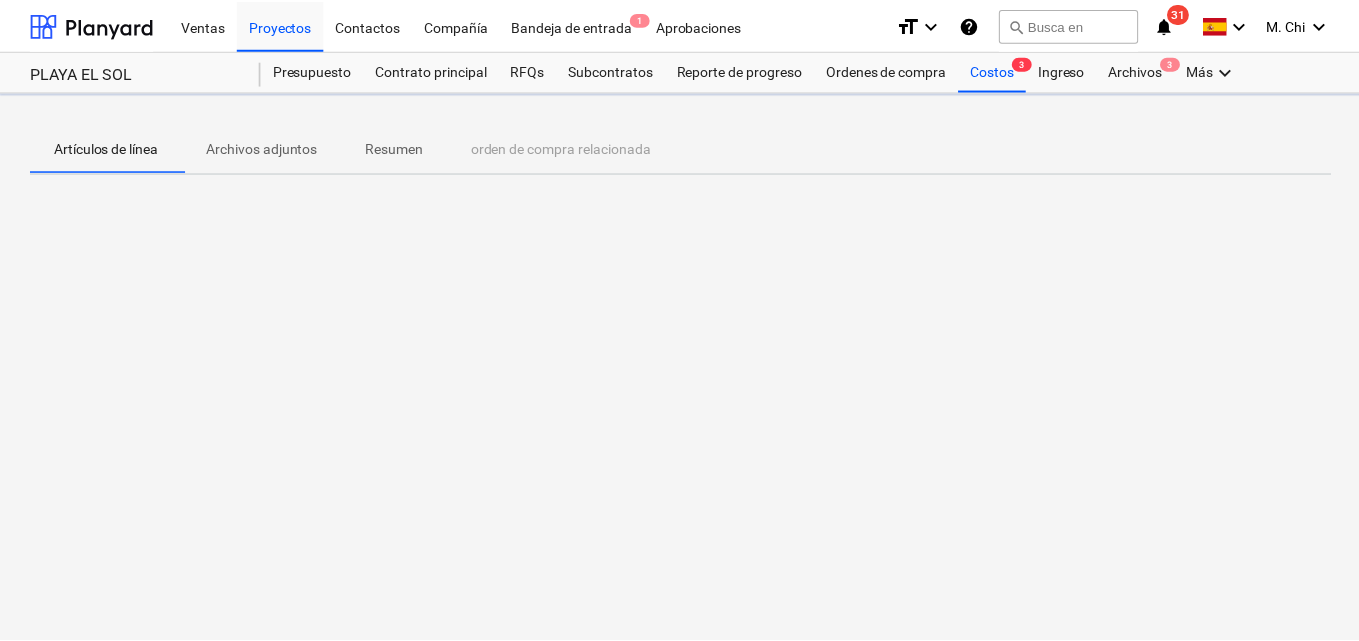 scroll, scrollTop: 0, scrollLeft: 0, axis: both 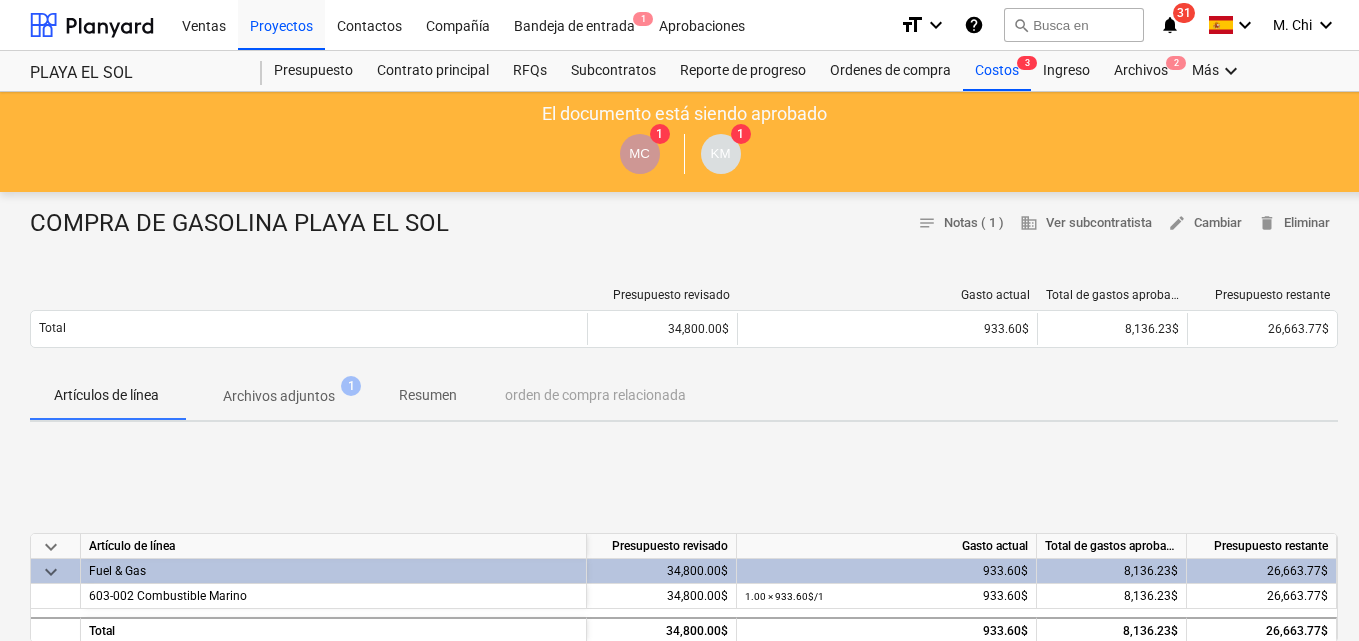drag, startPoint x: 926, startPoint y: 4, endPoint x: 823, endPoint y: 162, distance: 188.60806 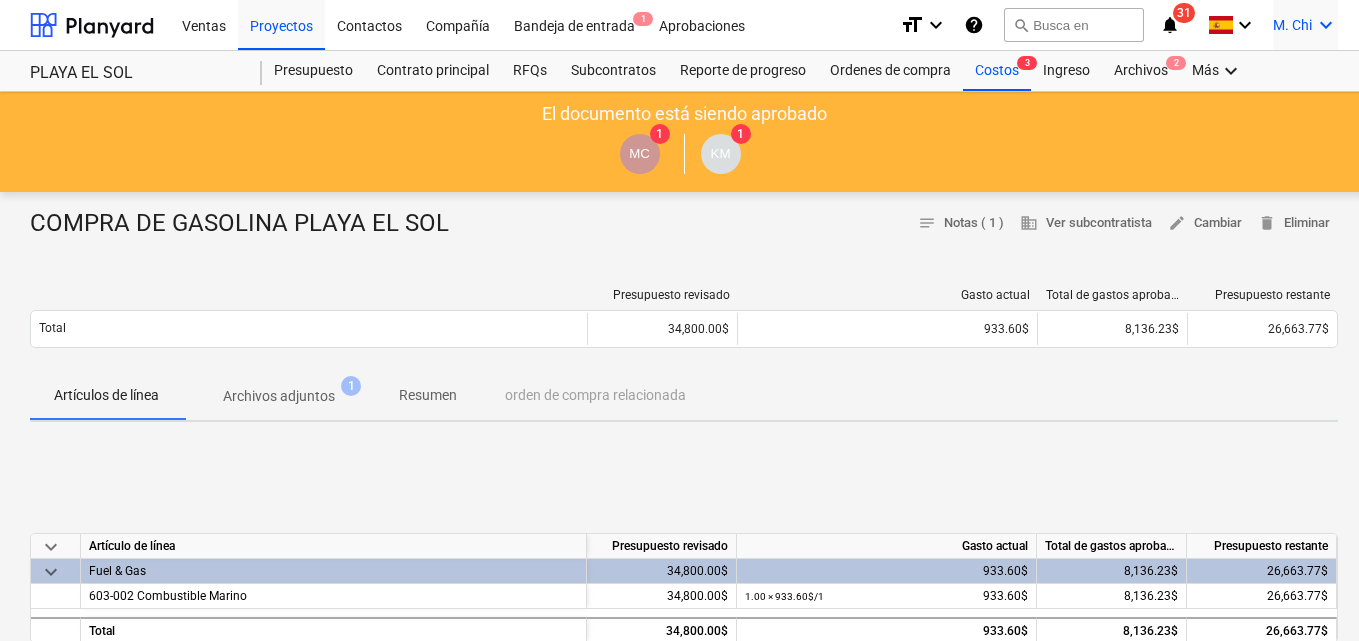 click on "keyboard_arrow_down" at bounding box center (1326, 25) 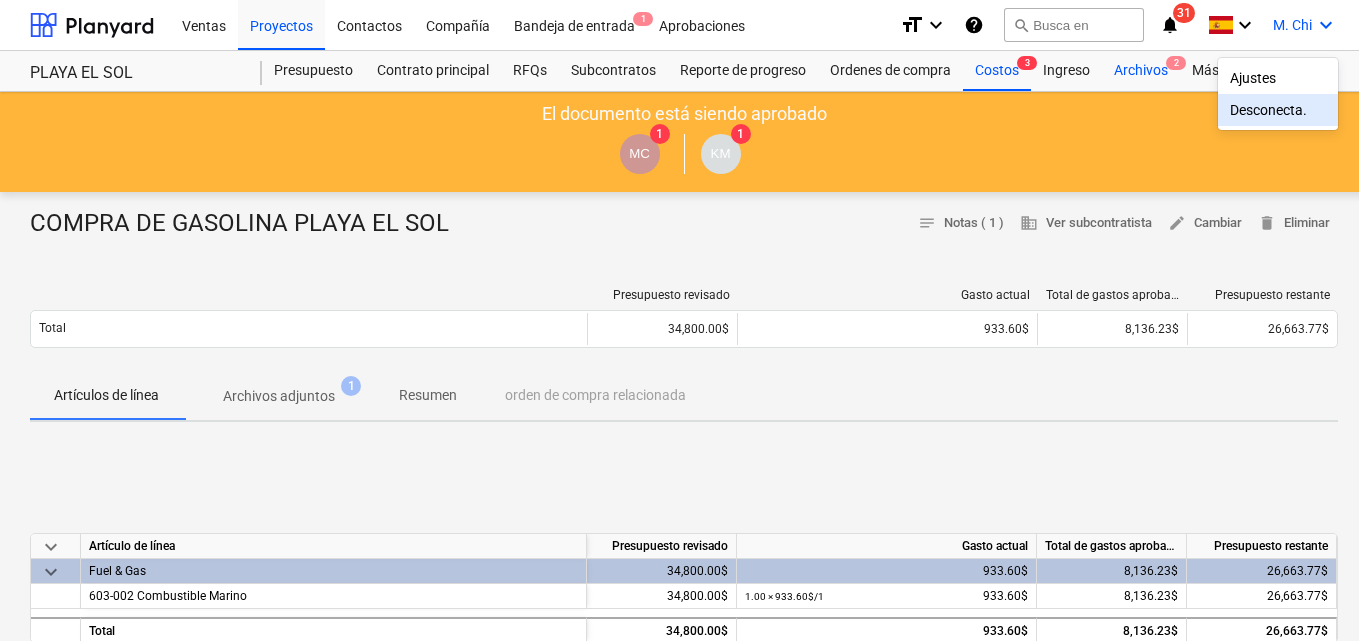 drag, startPoint x: 1280, startPoint y: 105, endPoint x: 1131, endPoint y: 80, distance: 151.08276 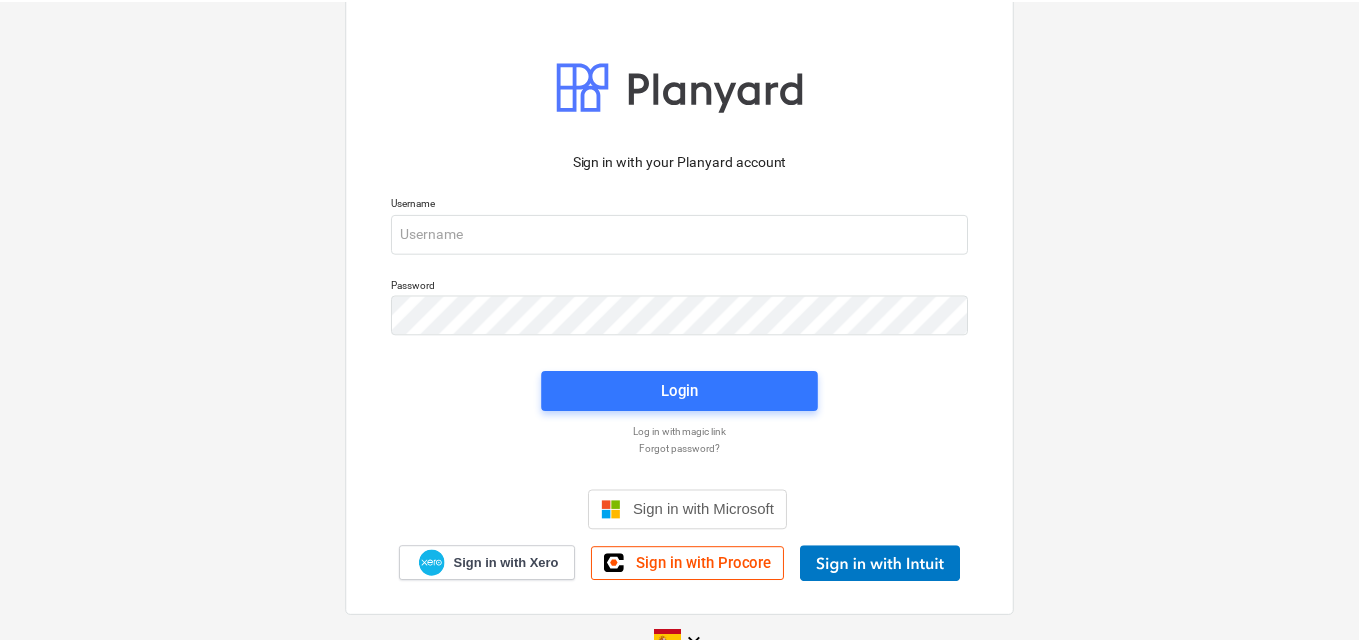 scroll, scrollTop: 0, scrollLeft: 0, axis: both 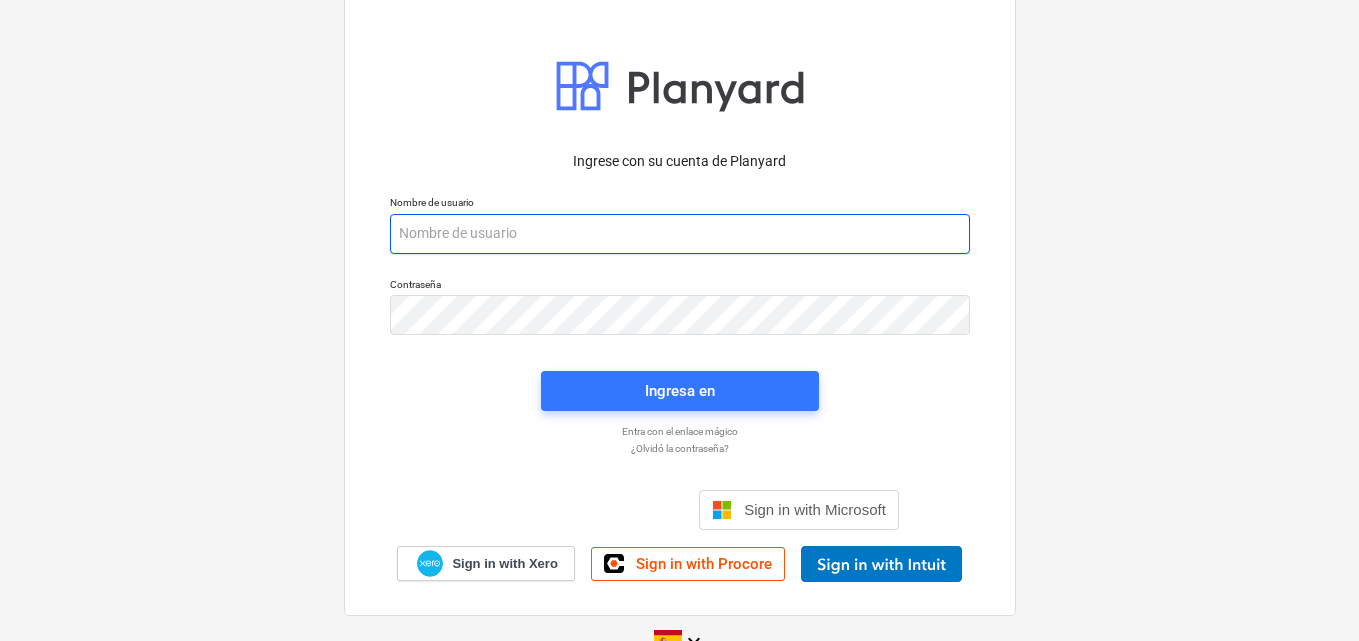 click at bounding box center [680, 234] 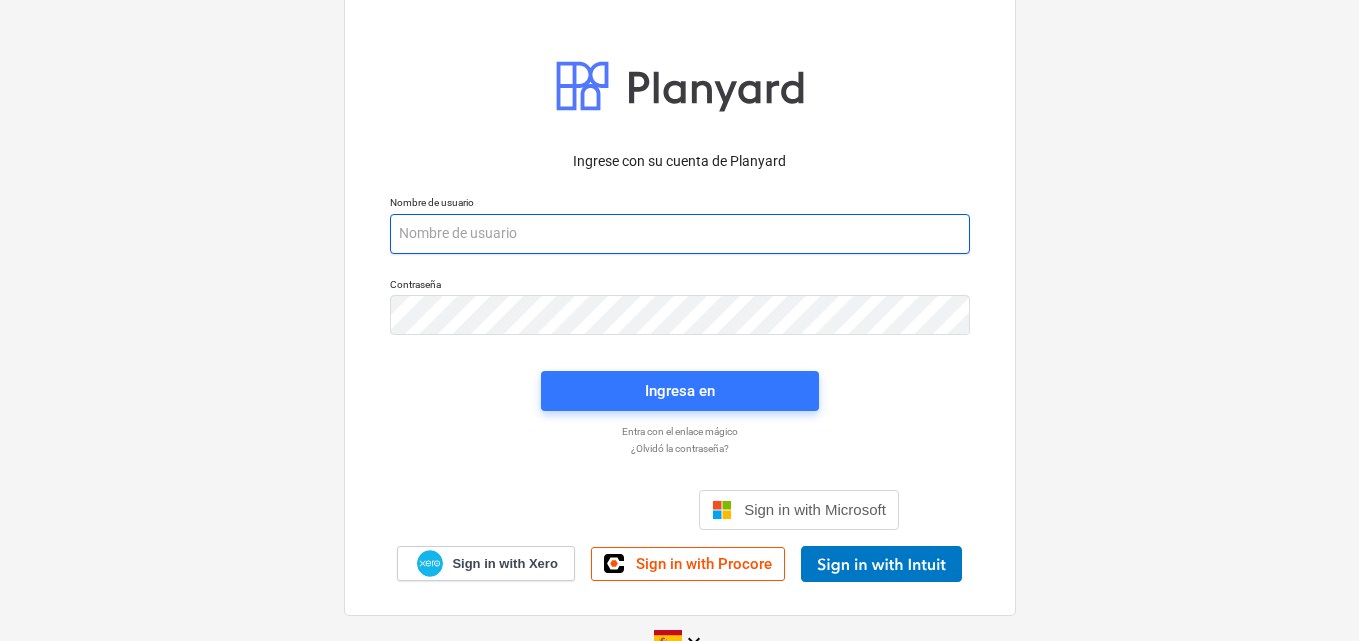 paste on "[EMAIL_ADDRESS][DOMAIN_NAME]" 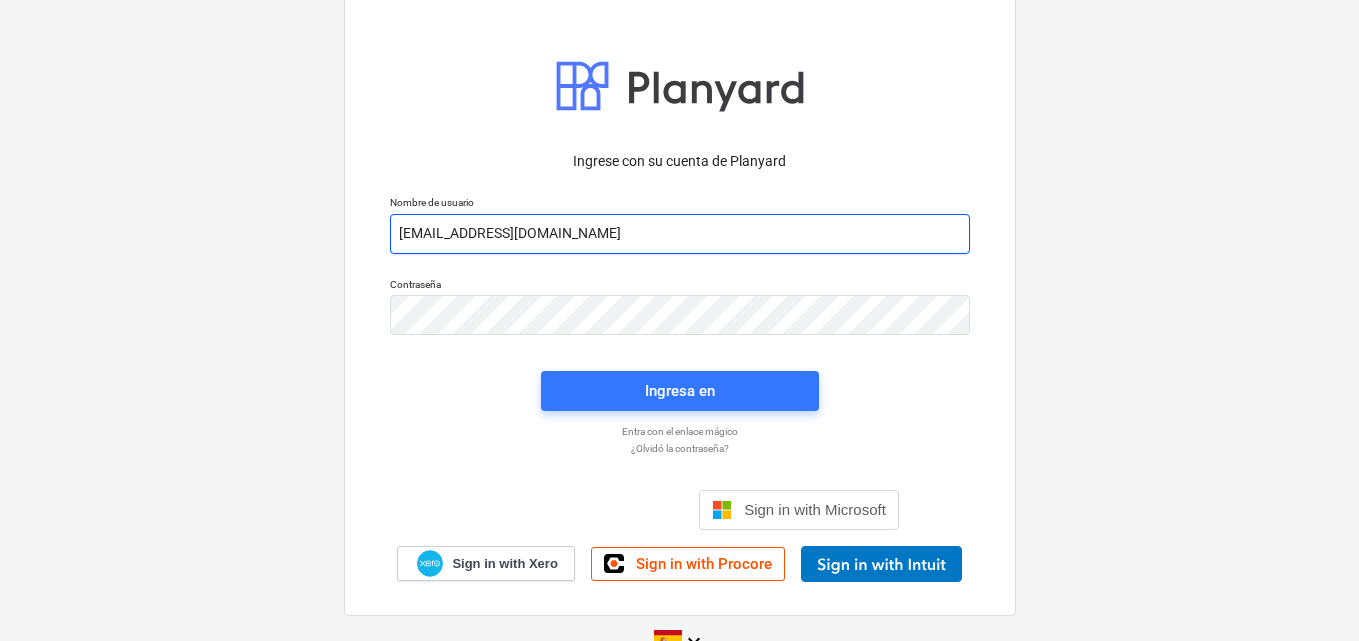 type on "[EMAIL_ADDRESS][DOMAIN_NAME]" 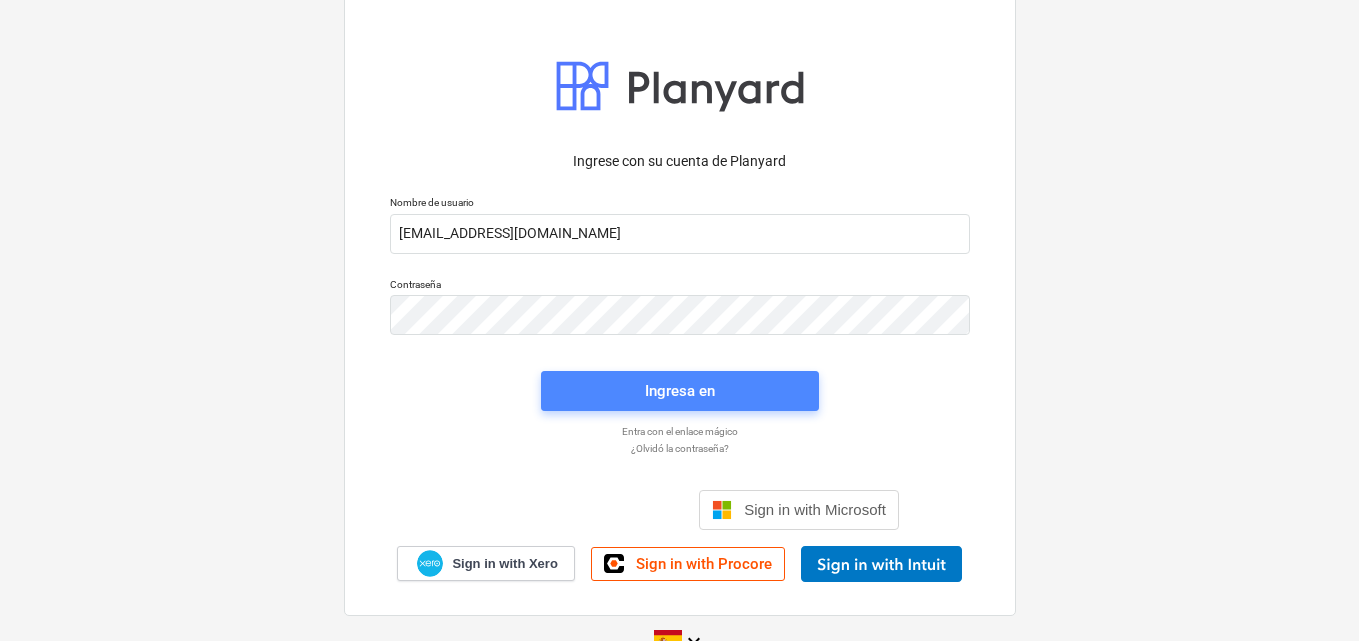 click on "Ingresa en" at bounding box center (680, 391) 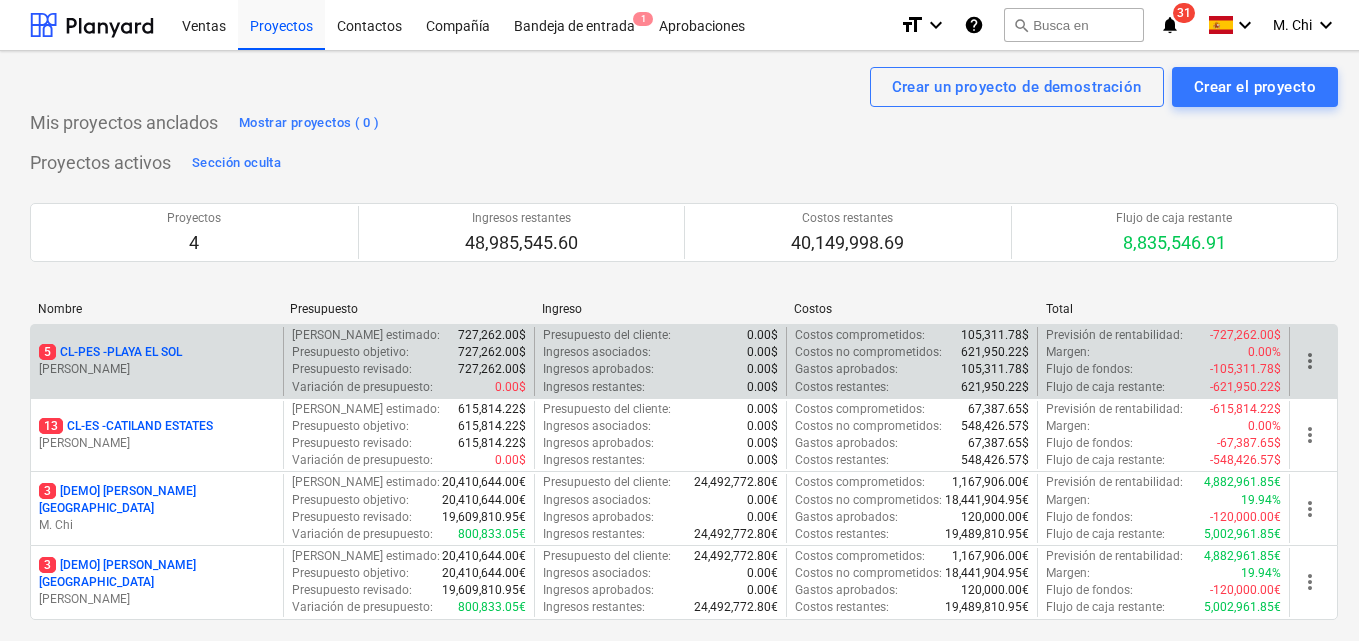 click on "[PERSON_NAME]" at bounding box center [157, 369] 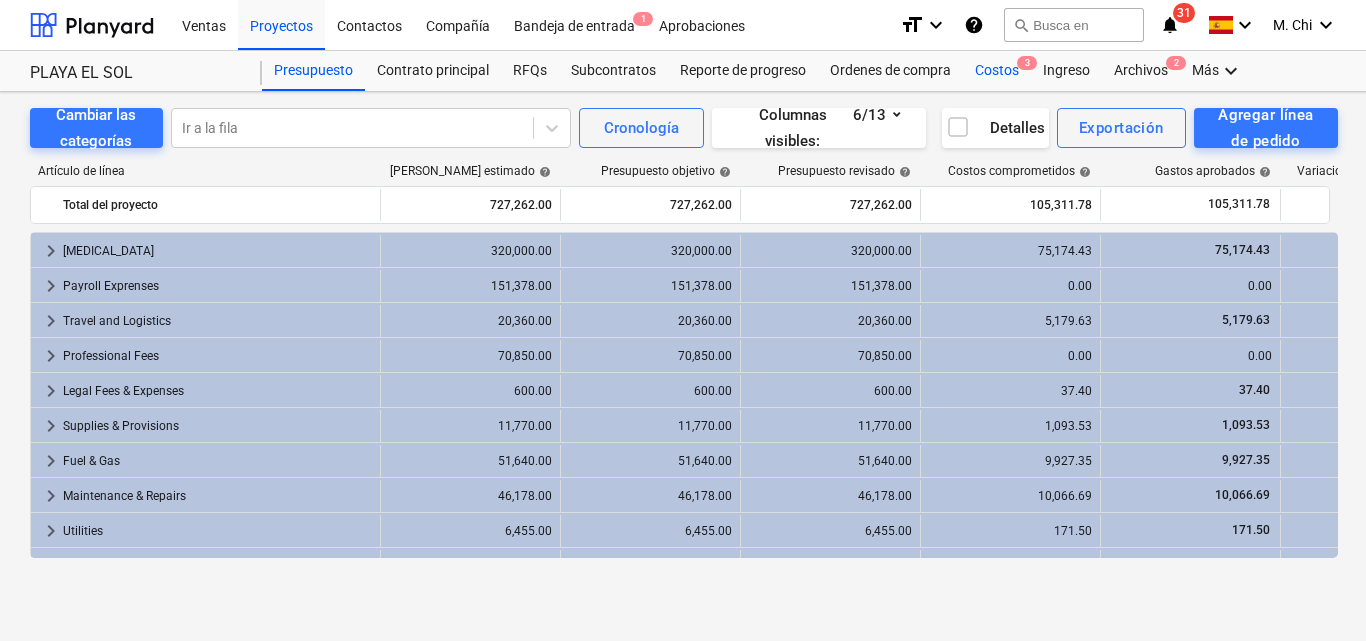 click on "Costos 3" at bounding box center [997, 71] 